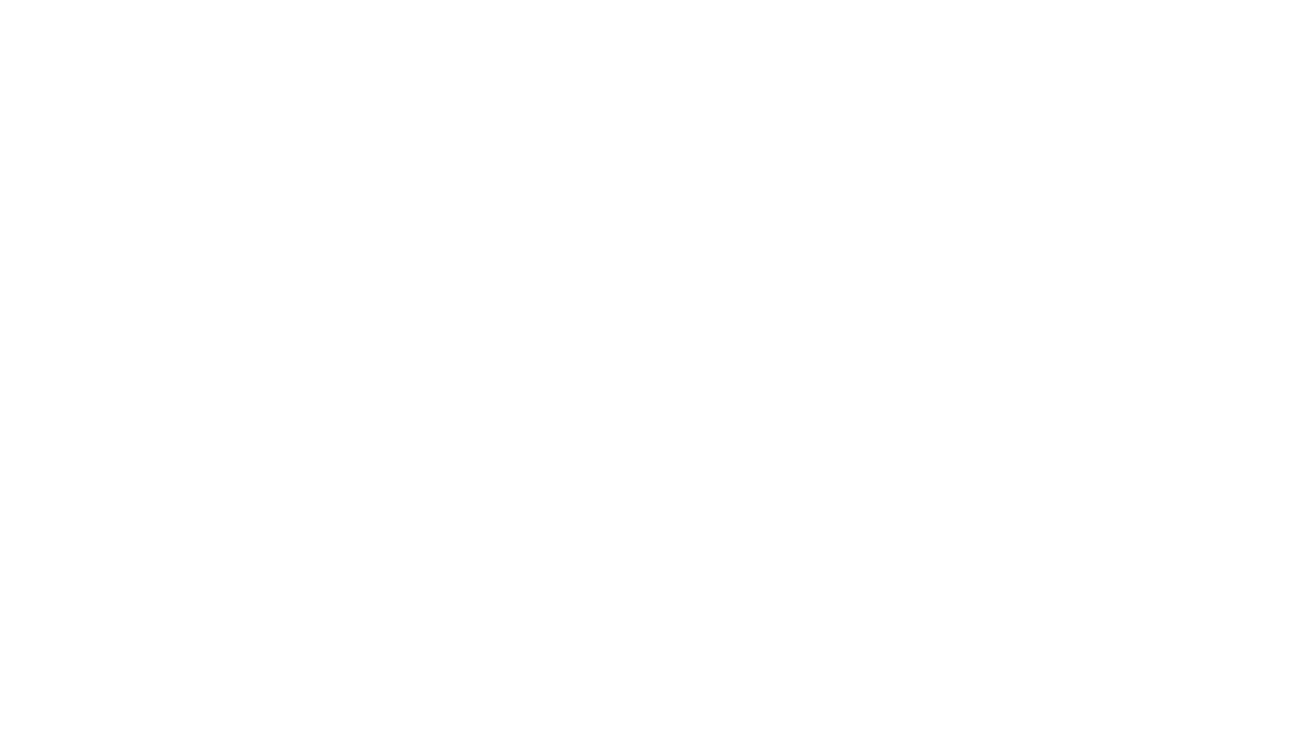 scroll, scrollTop: 0, scrollLeft: 0, axis: both 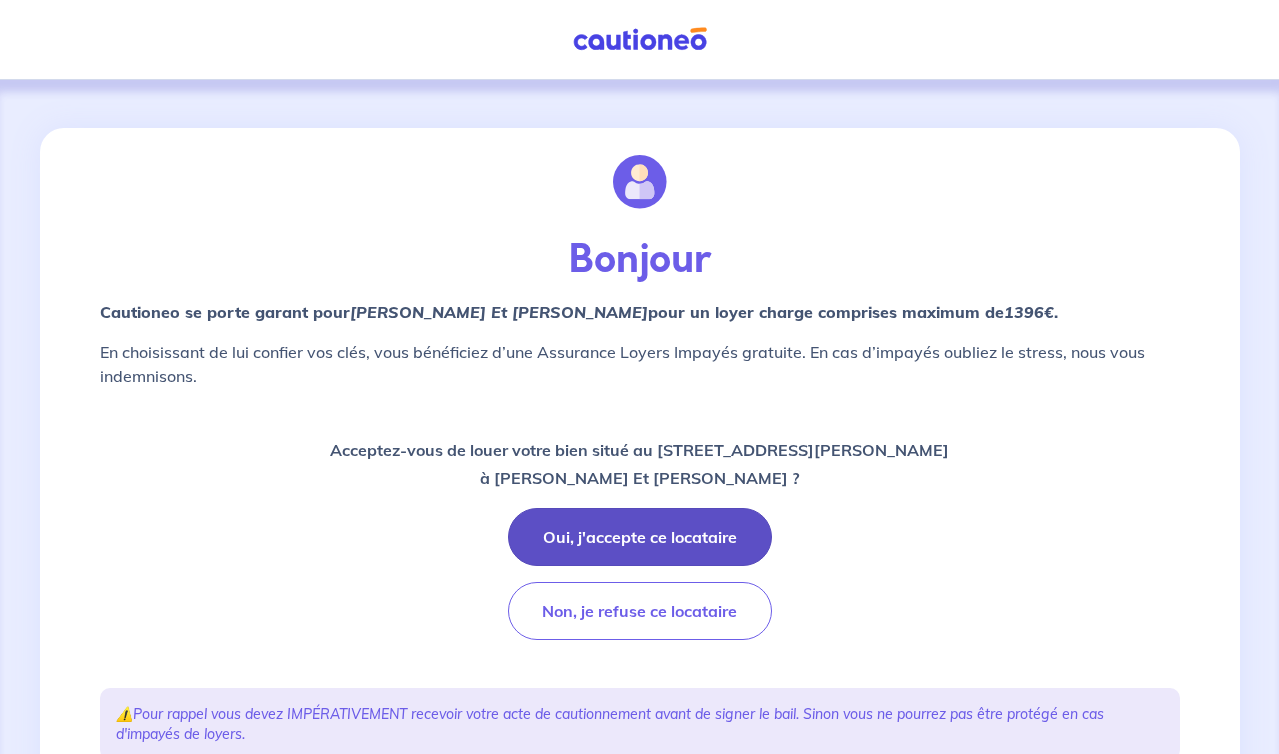 click on "Oui, j'accepte ce locataire" at bounding box center (640, 537) 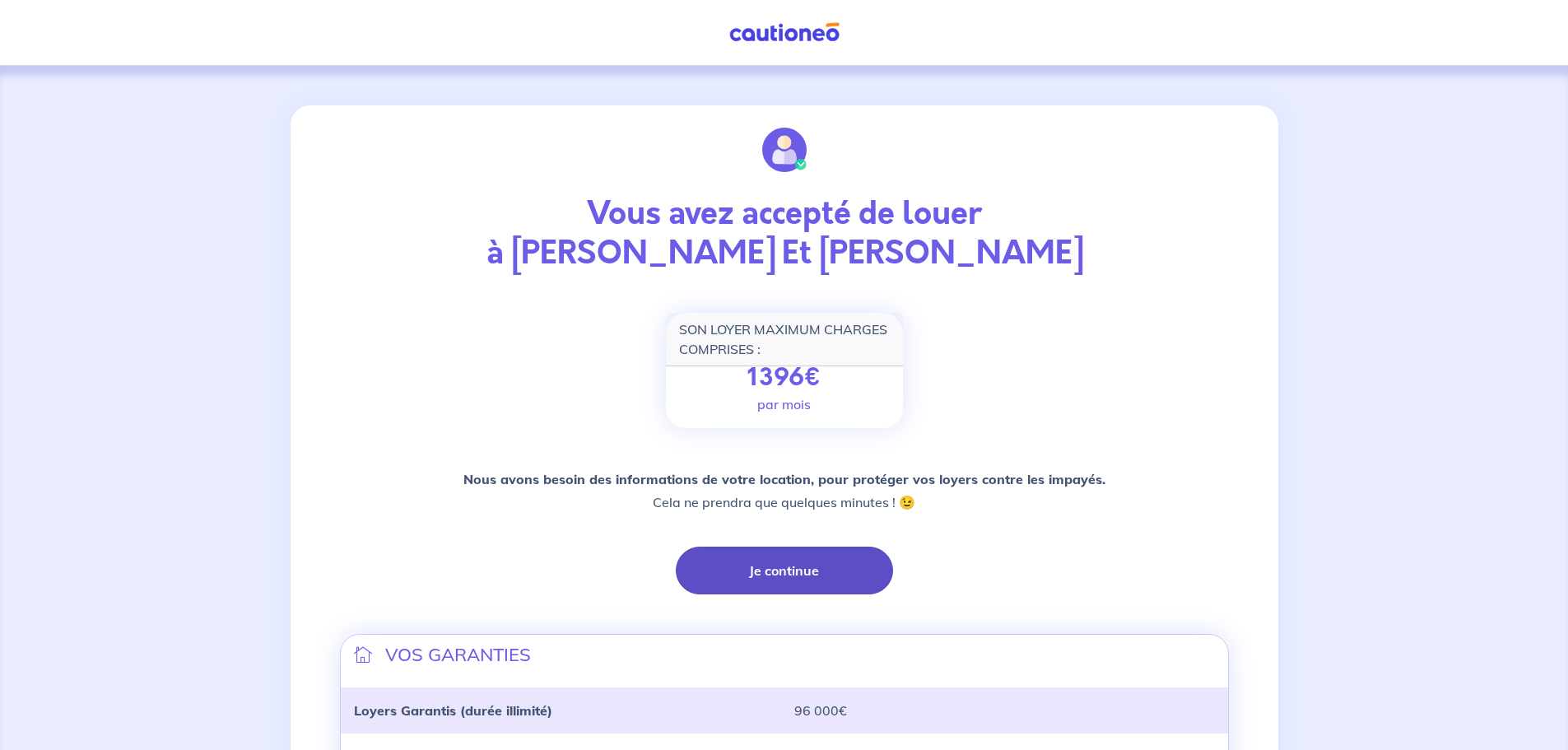 click on "Je continue" at bounding box center (784, 571) 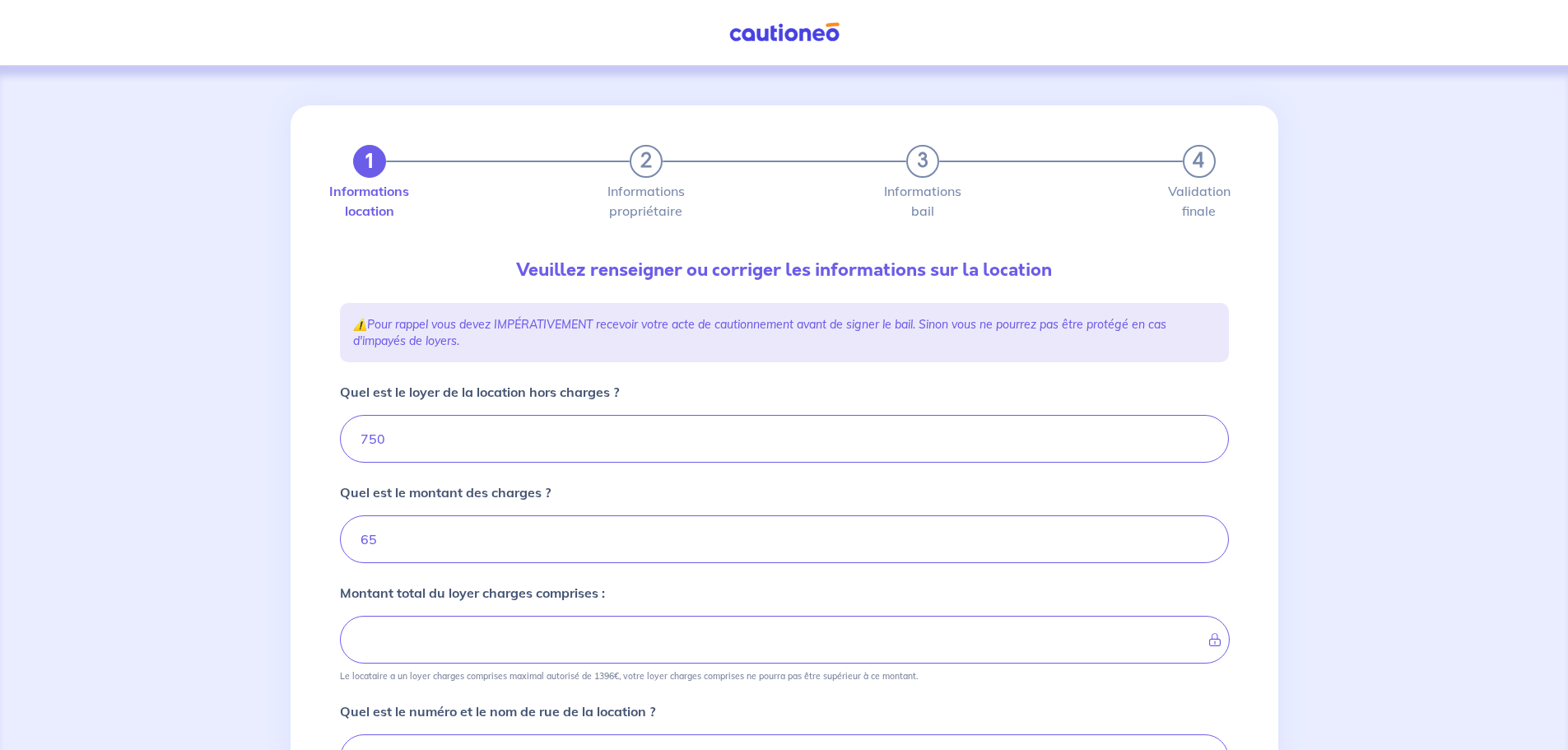 type on "815" 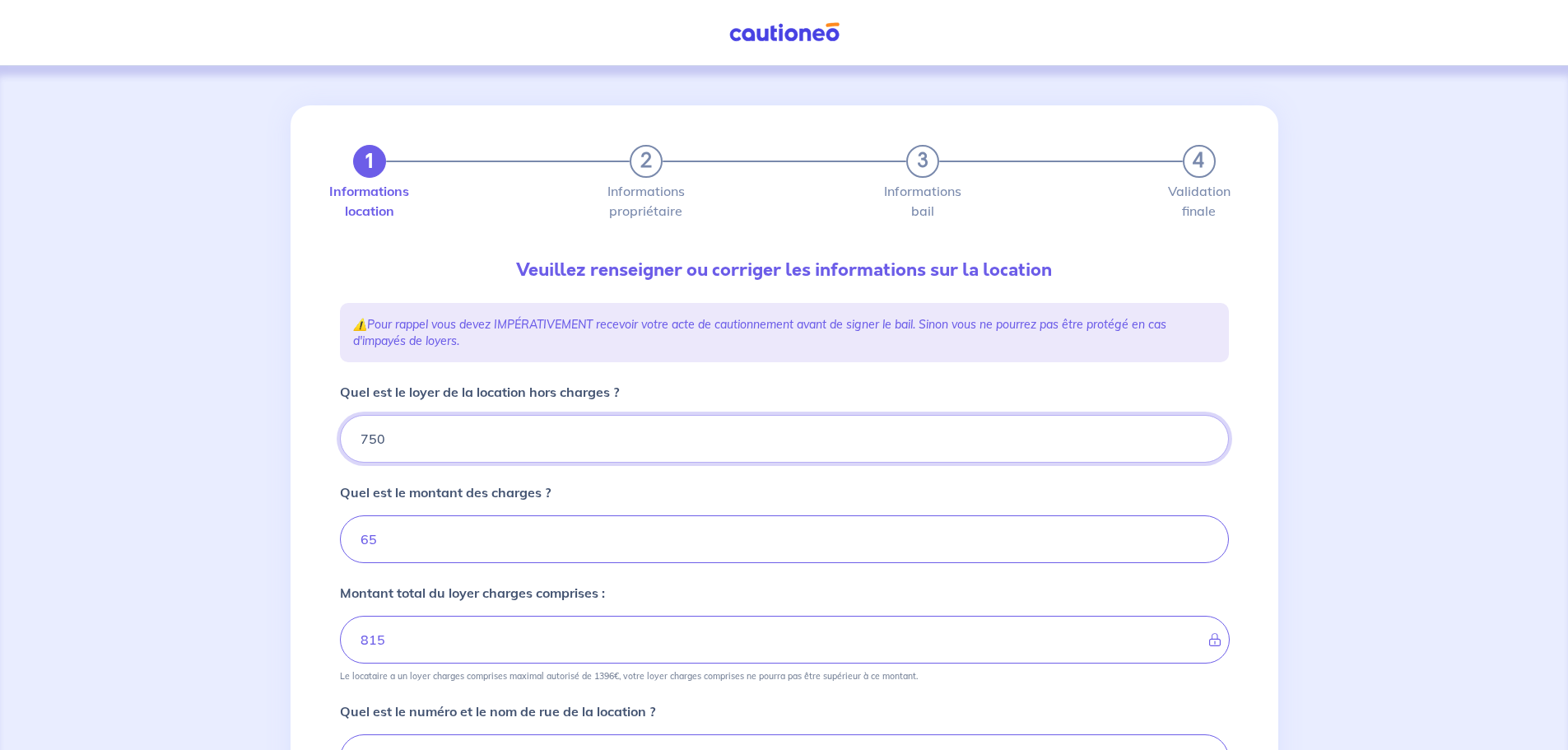 drag, startPoint x: 430, startPoint y: 458, endPoint x: 235, endPoint y: 474, distance: 195.65531 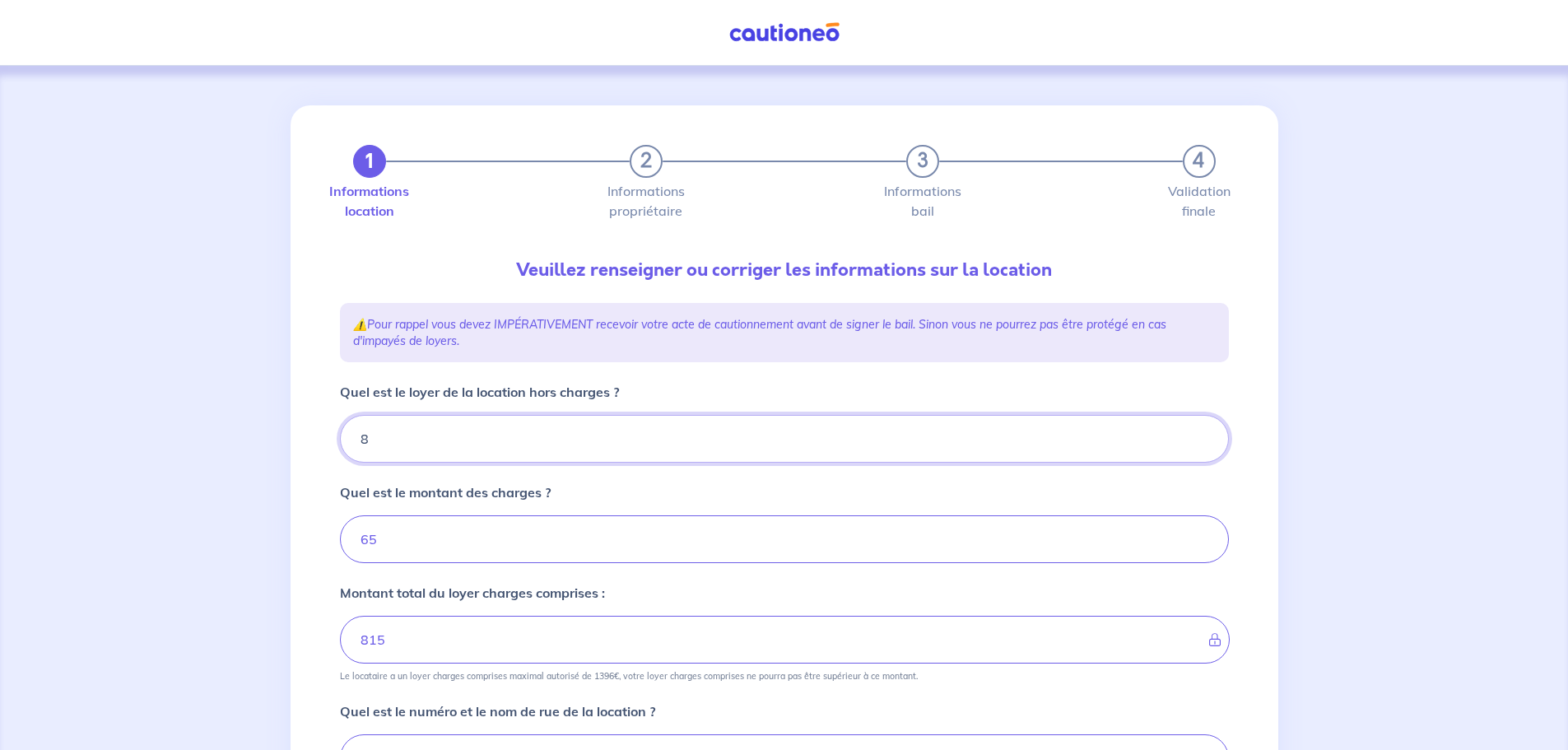 type on "82" 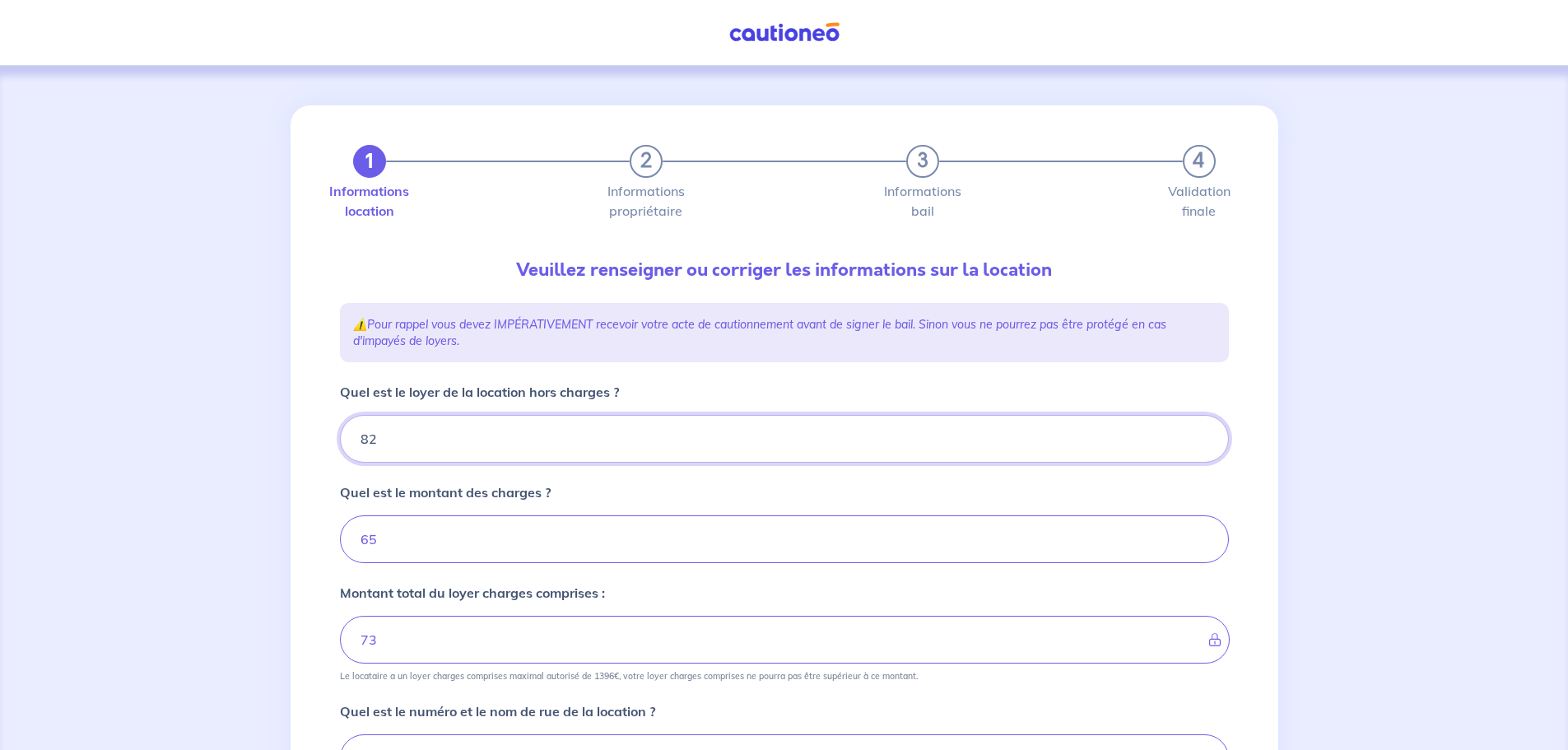 type on "147" 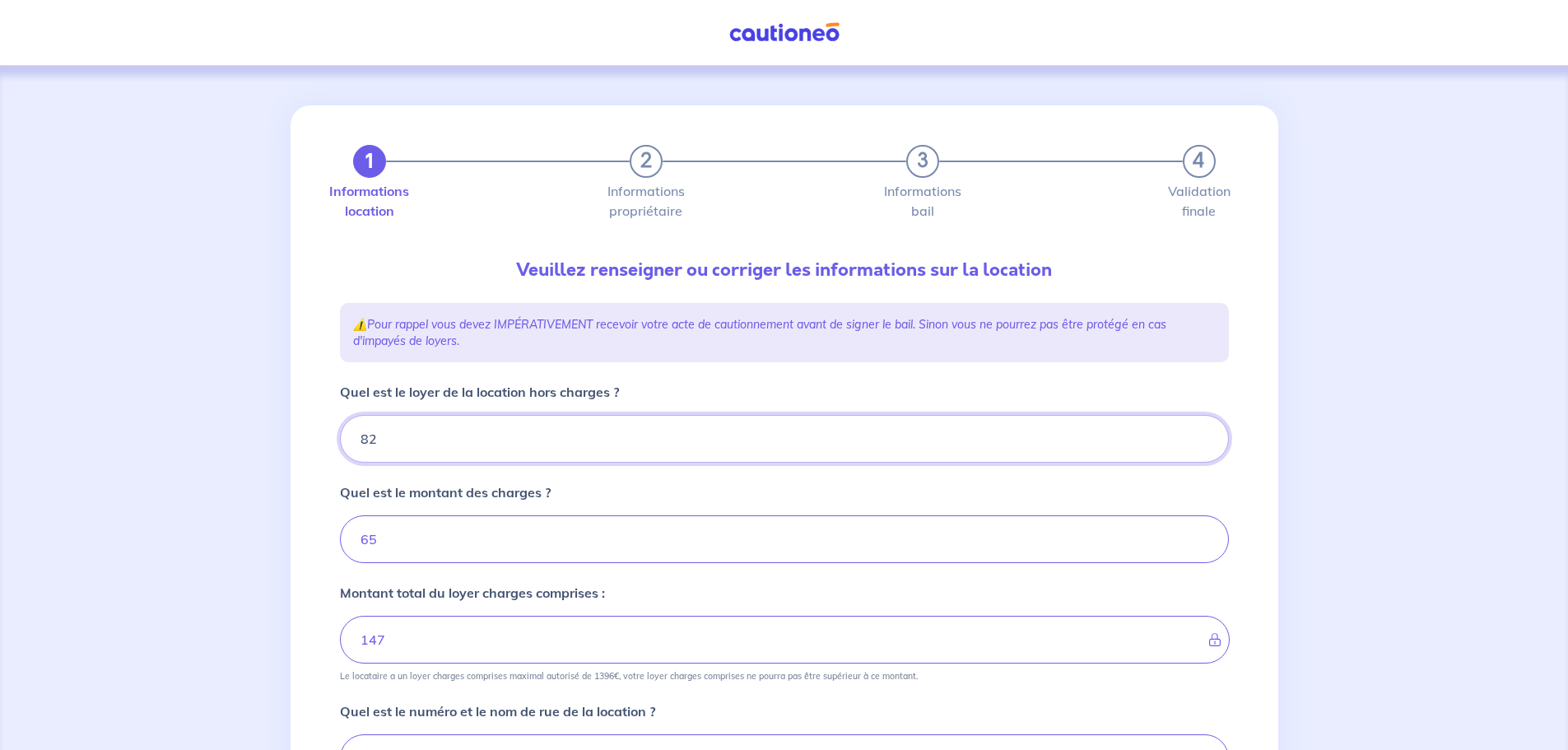 type on "8" 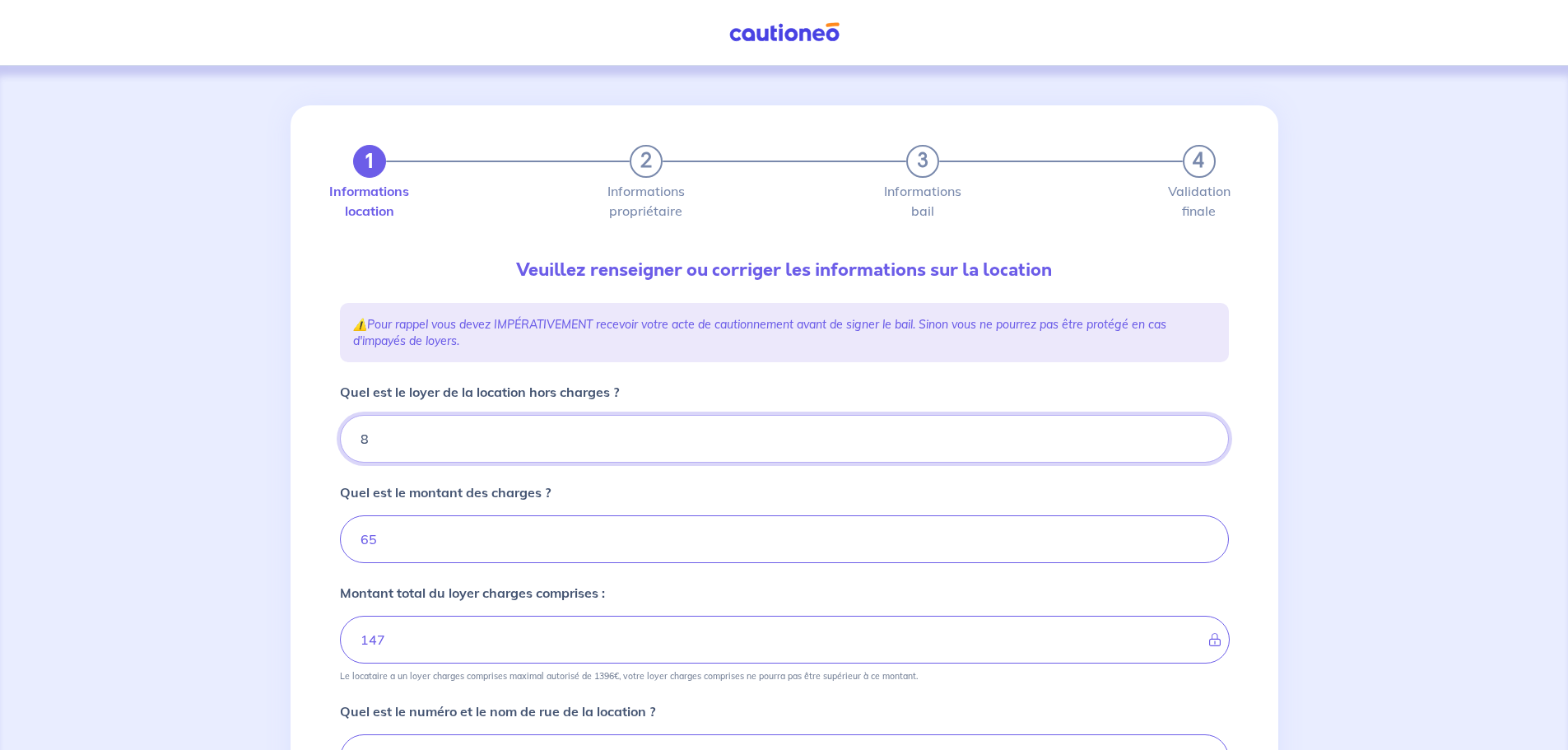 type 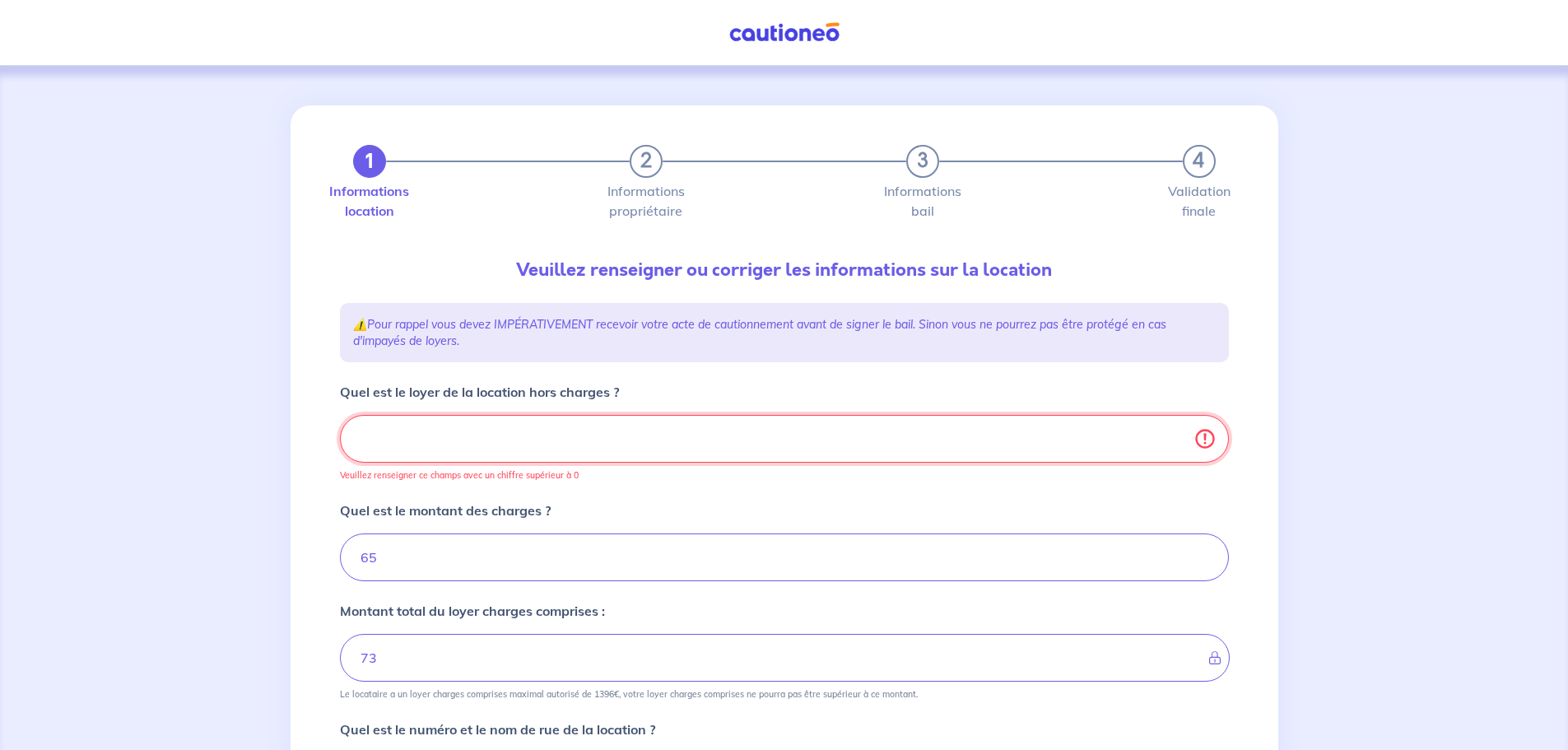 type on "65" 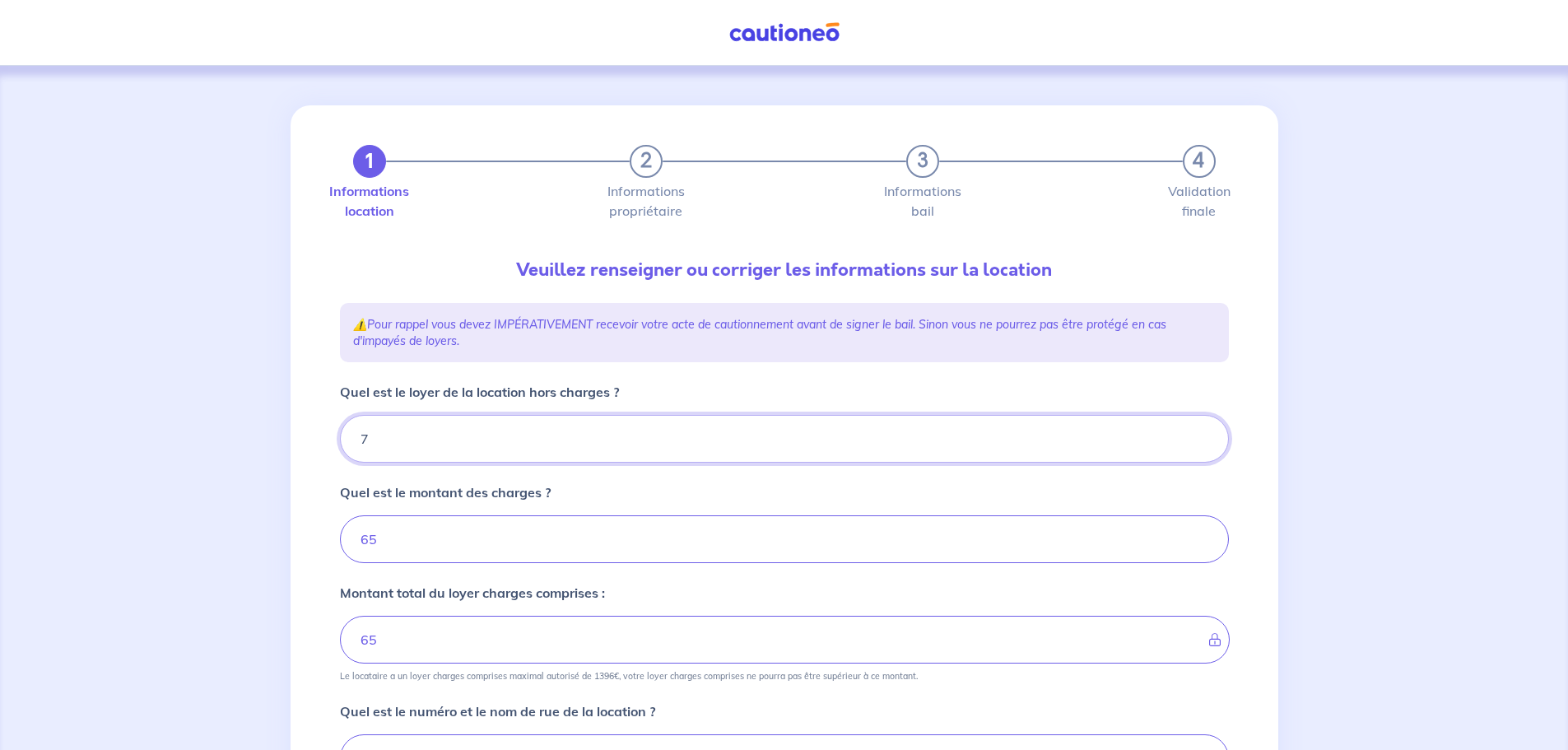 type on "70" 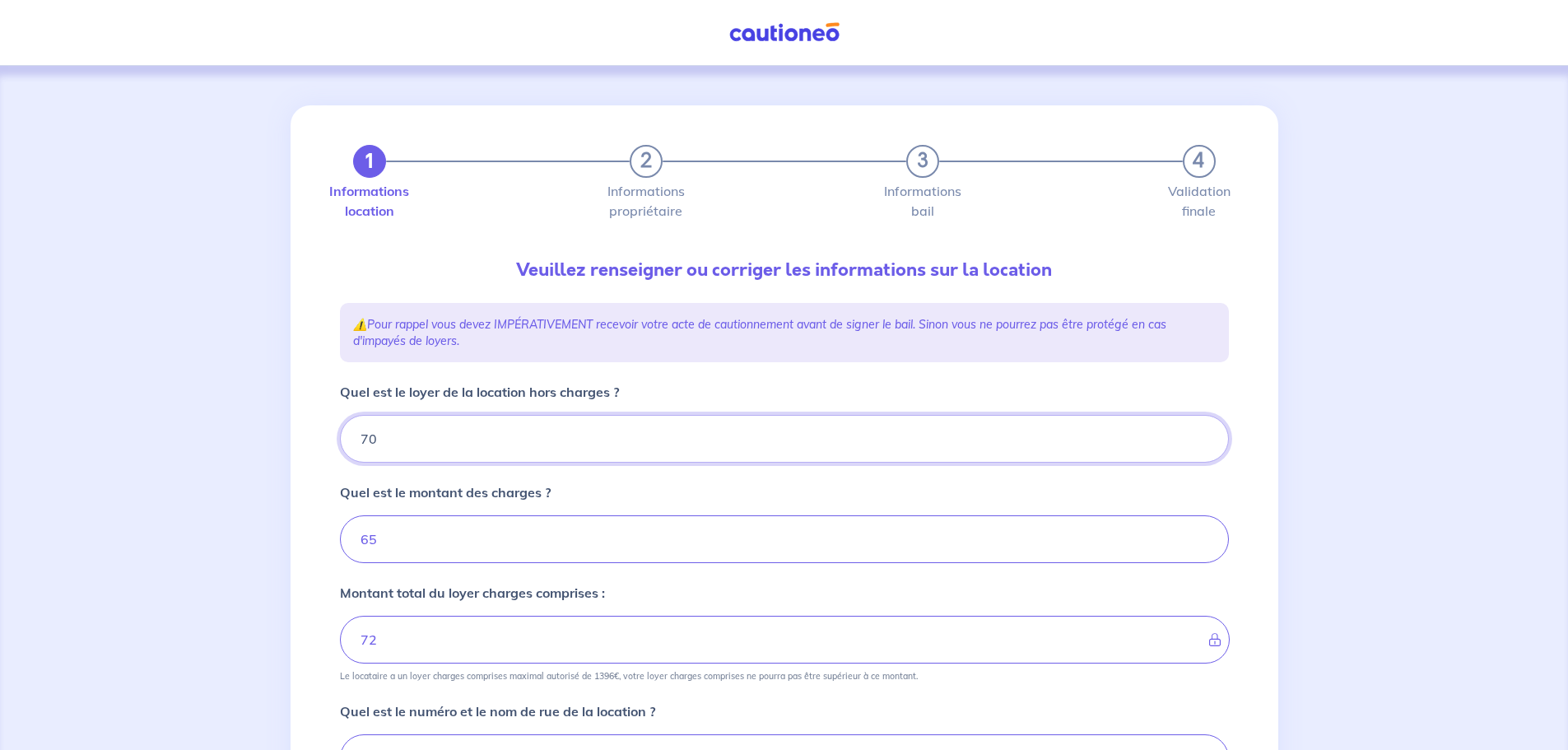 type on "135" 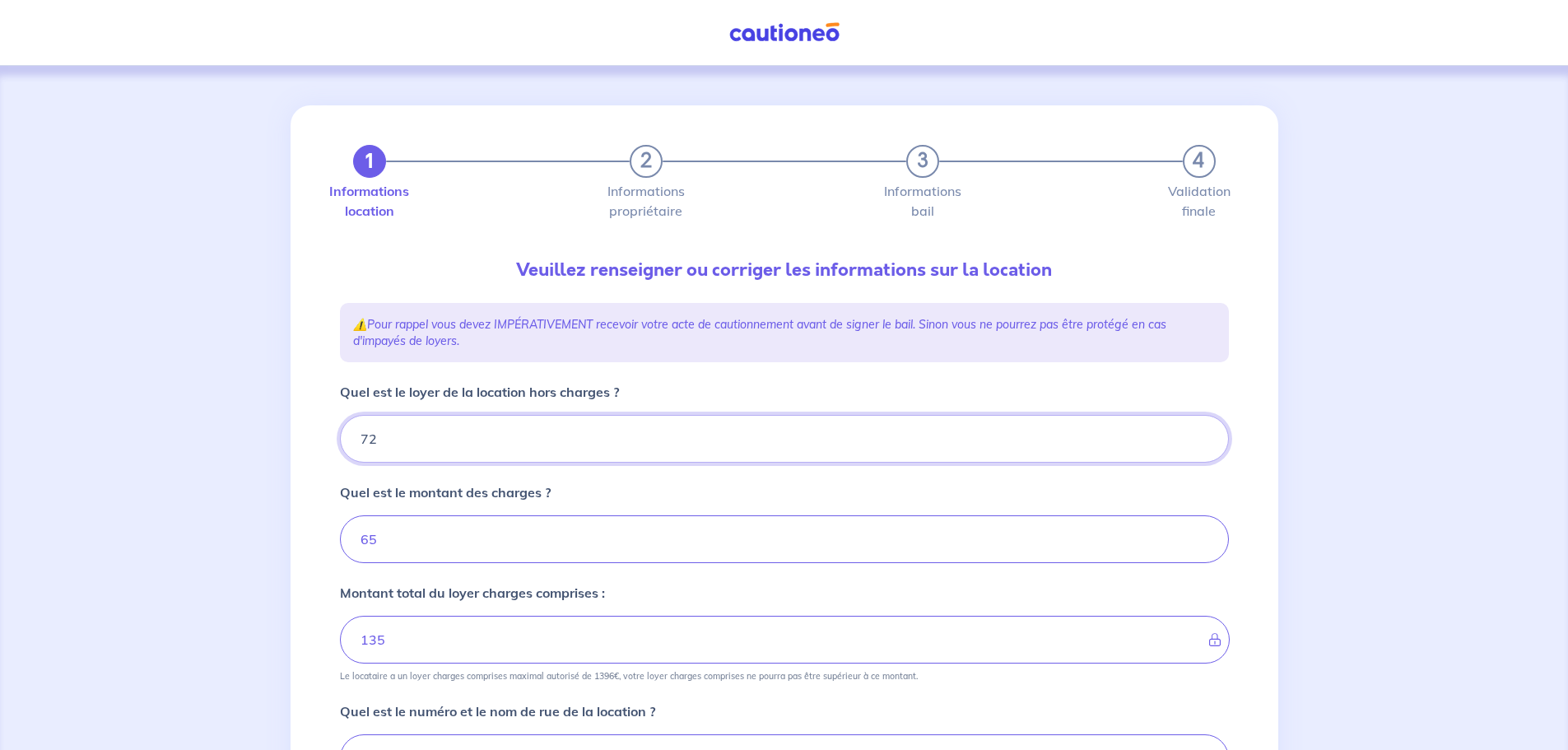 type on "720" 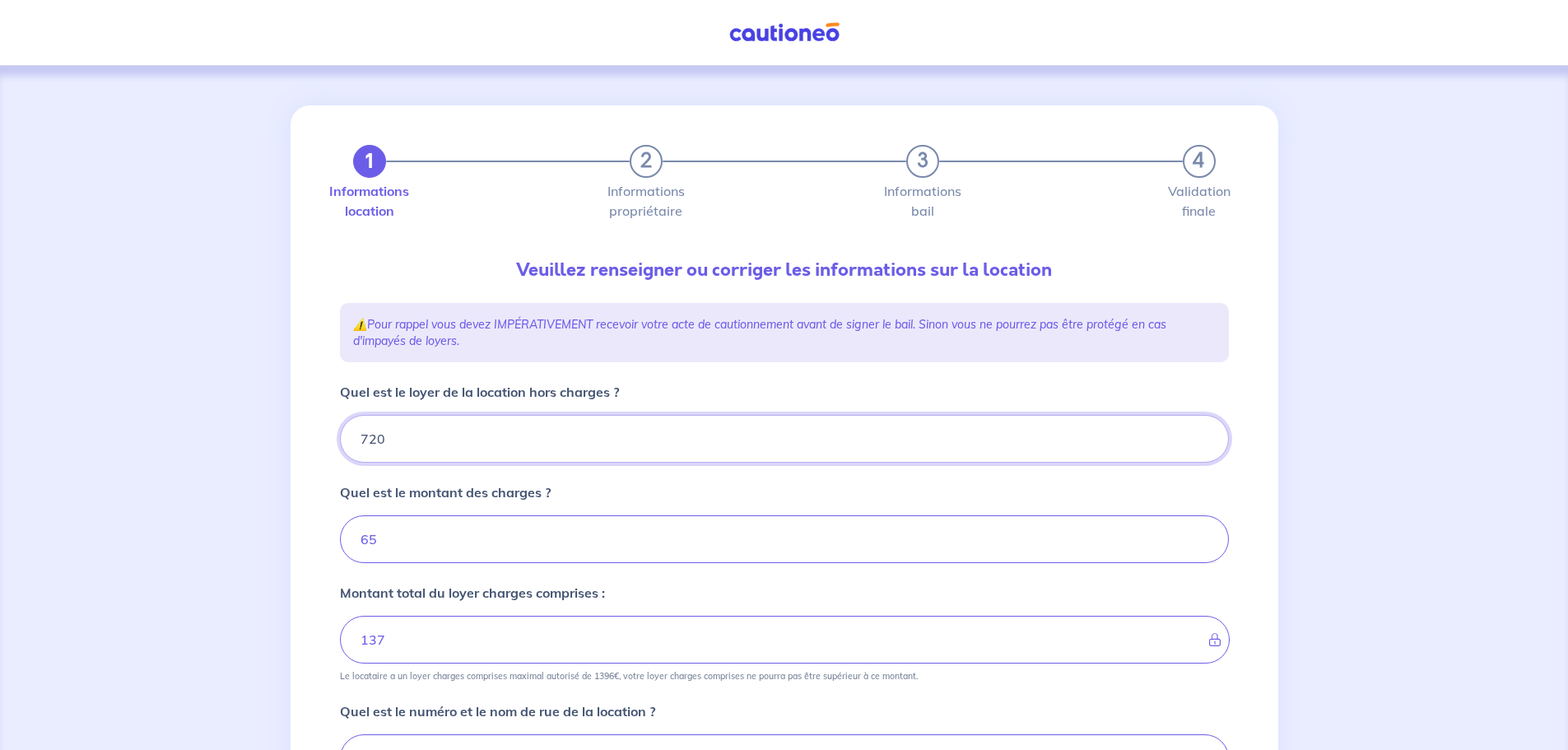 type on "785" 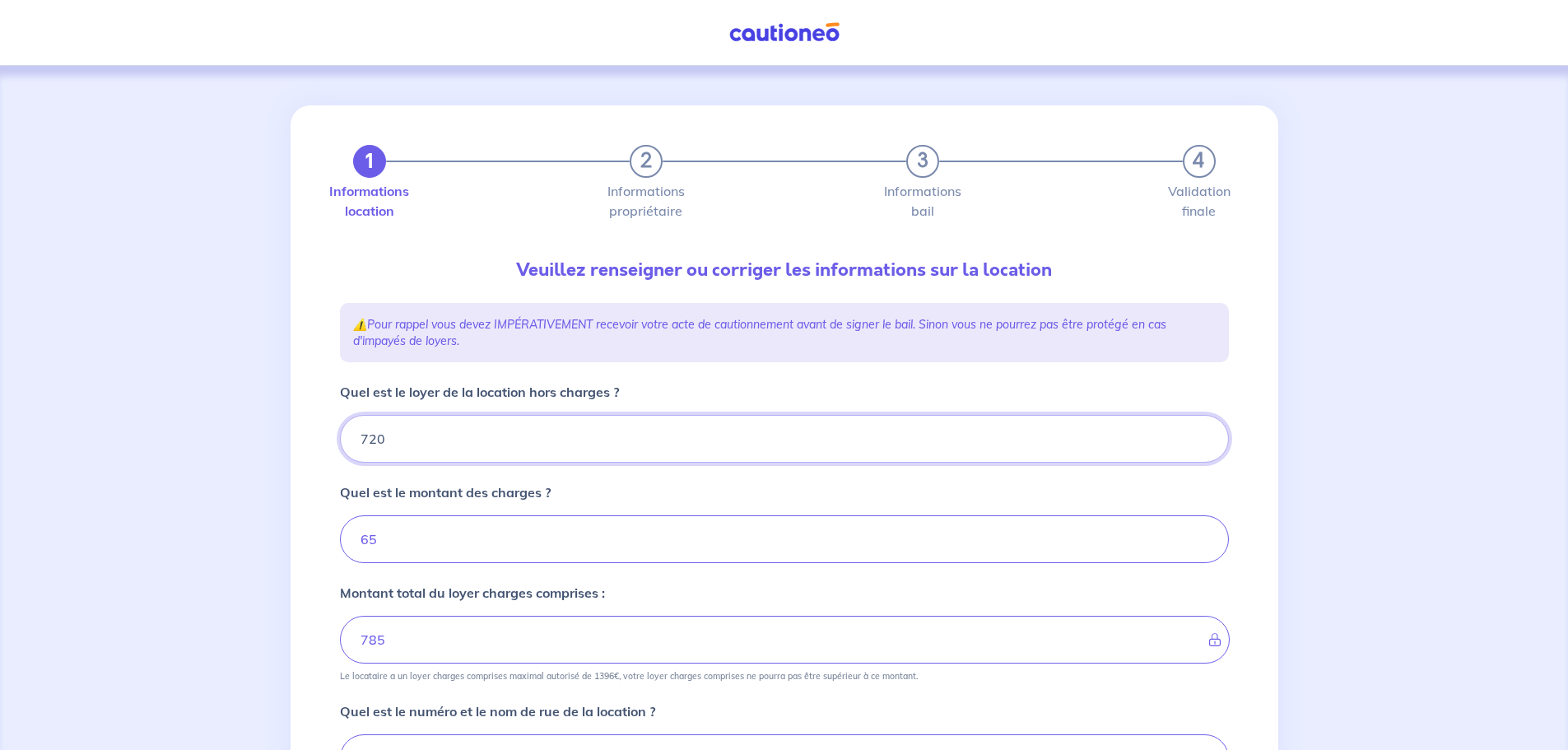 type on "720" 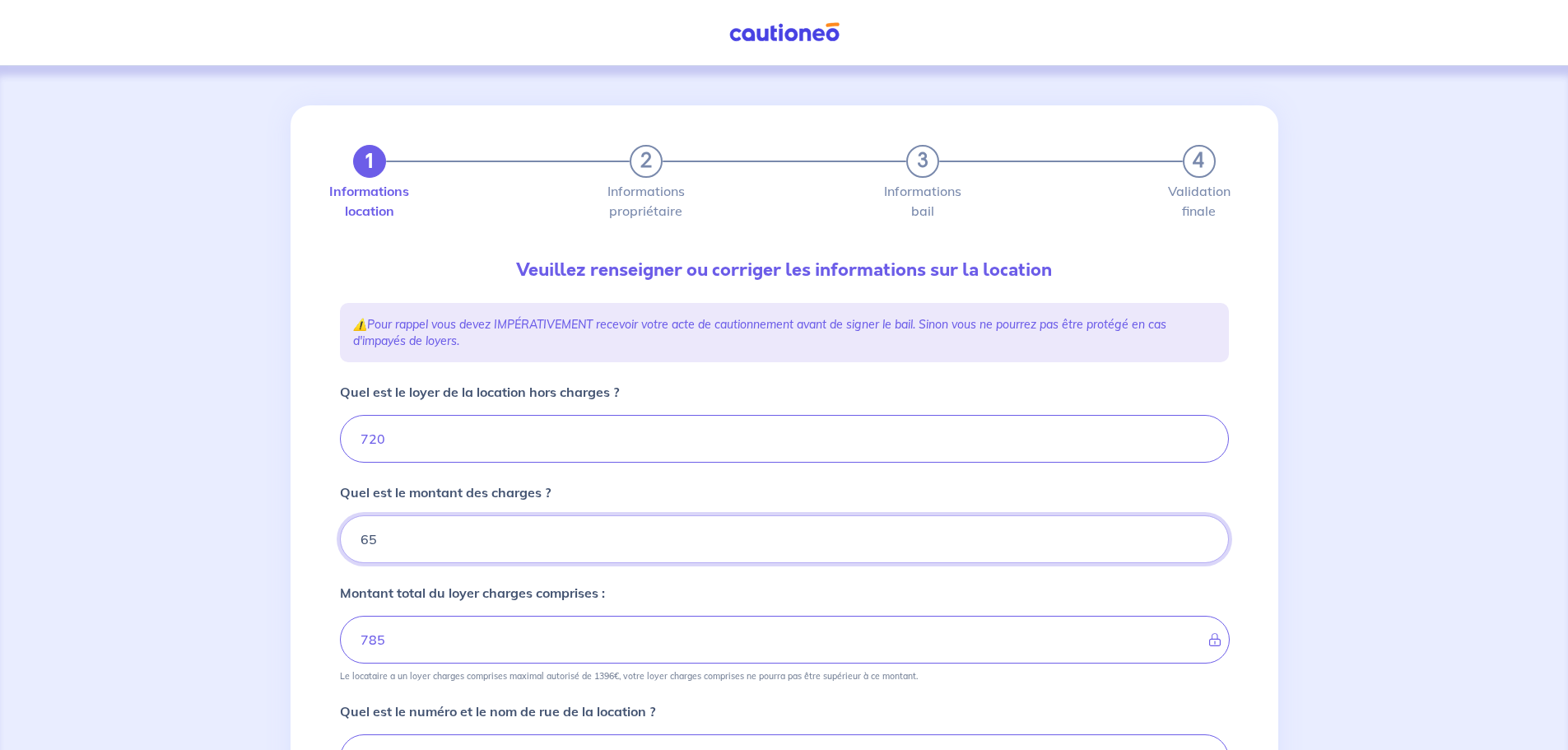 drag, startPoint x: 347, startPoint y: 549, endPoint x: 286, endPoint y: 545, distance: 61.131007 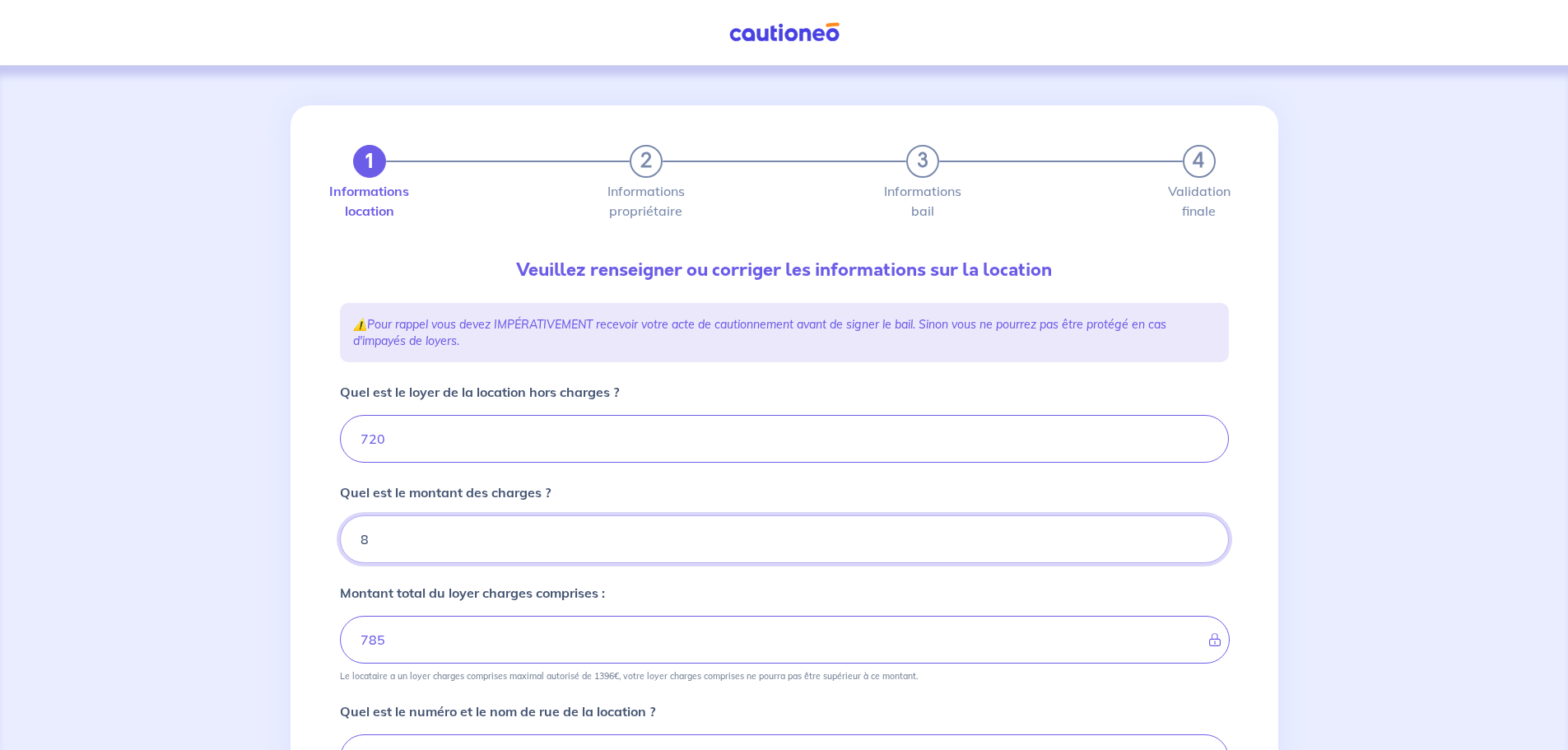 type on "85" 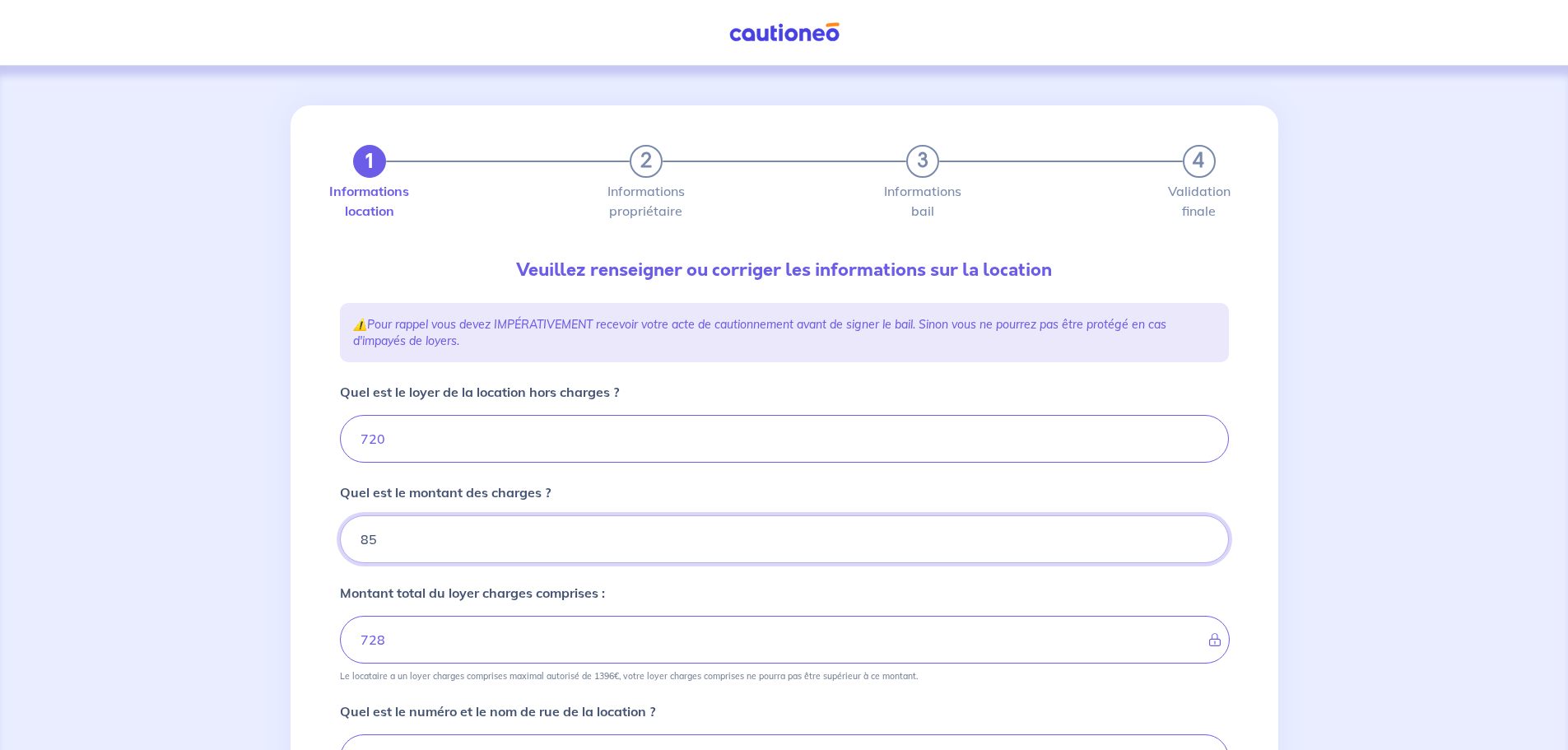 type on "805" 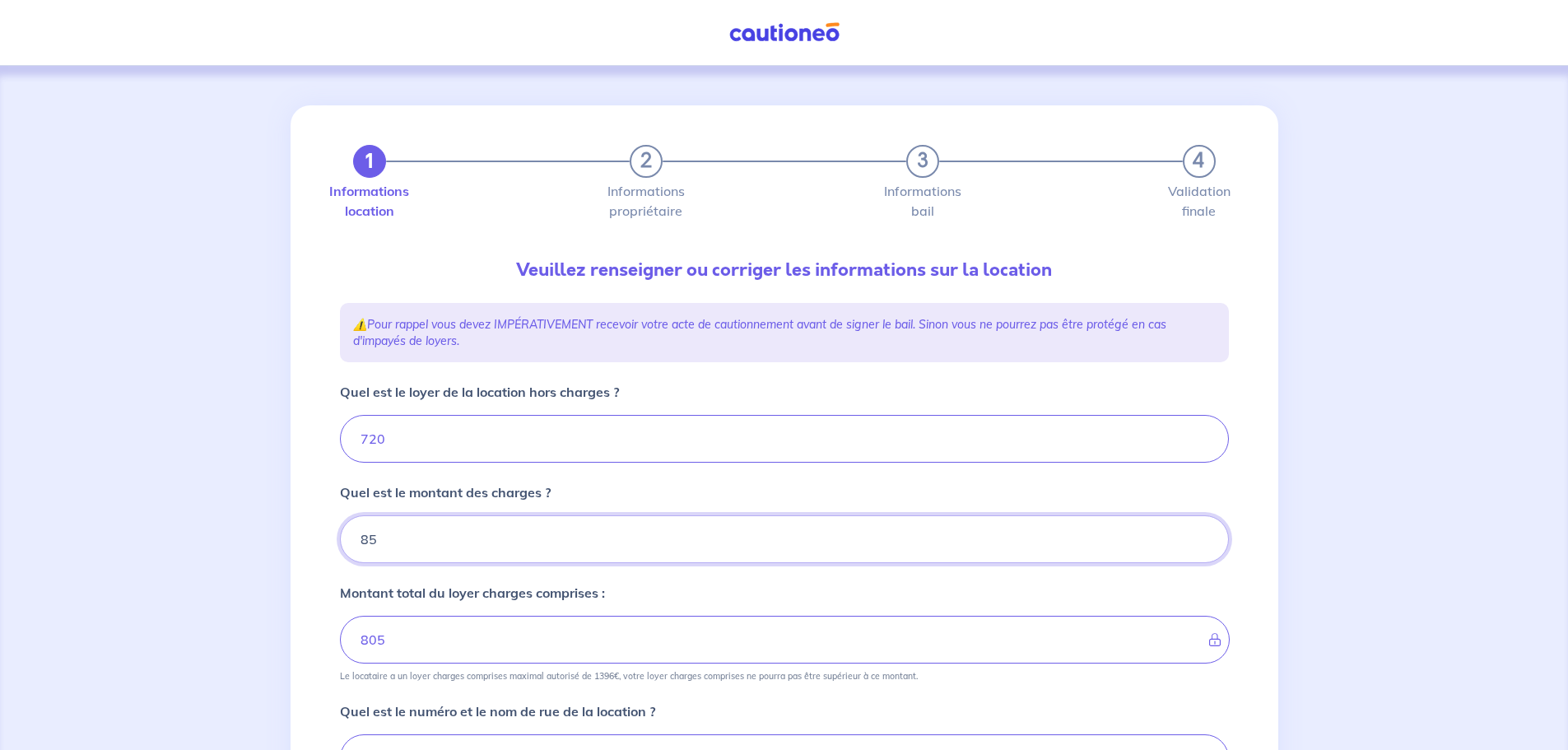 type on "8" 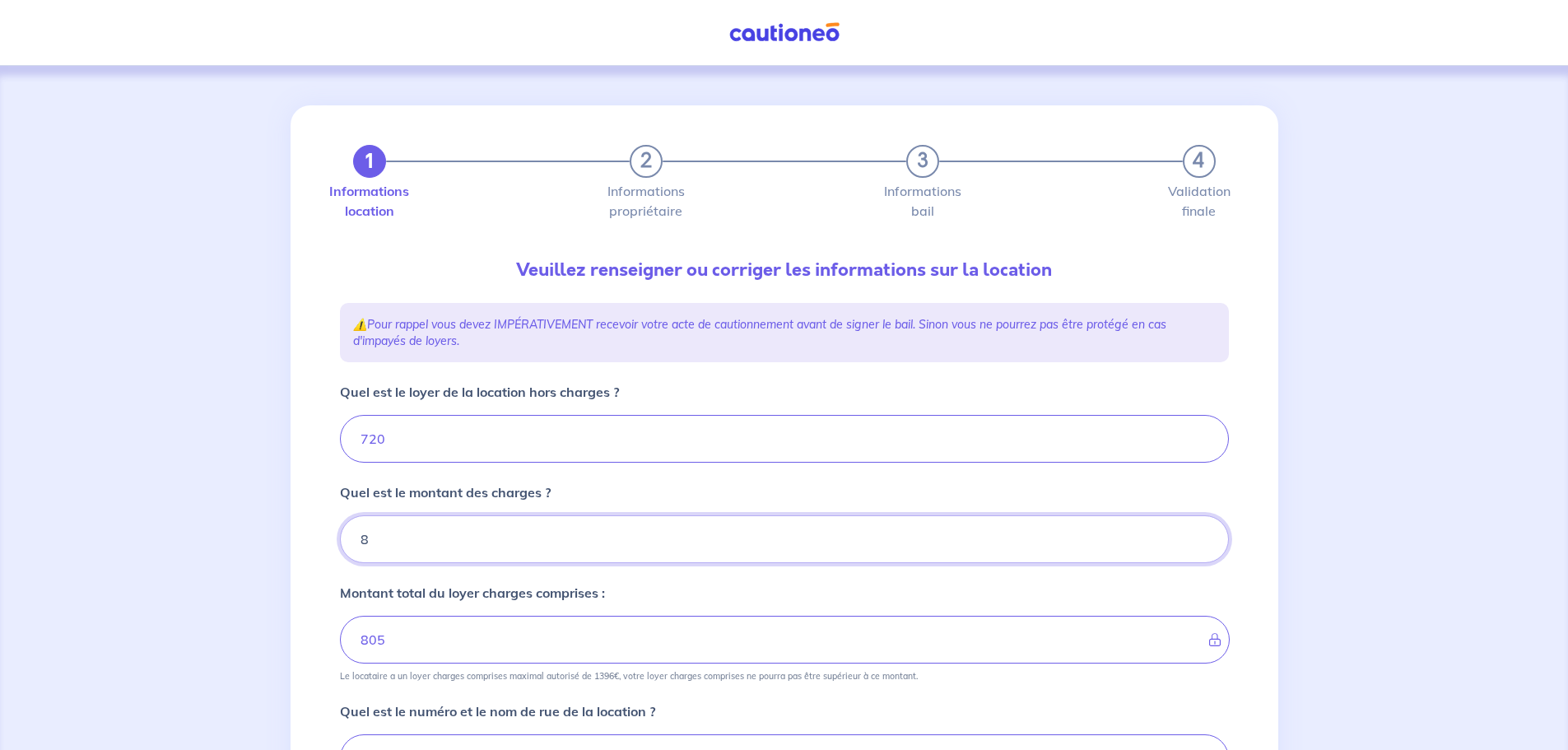 type on "728" 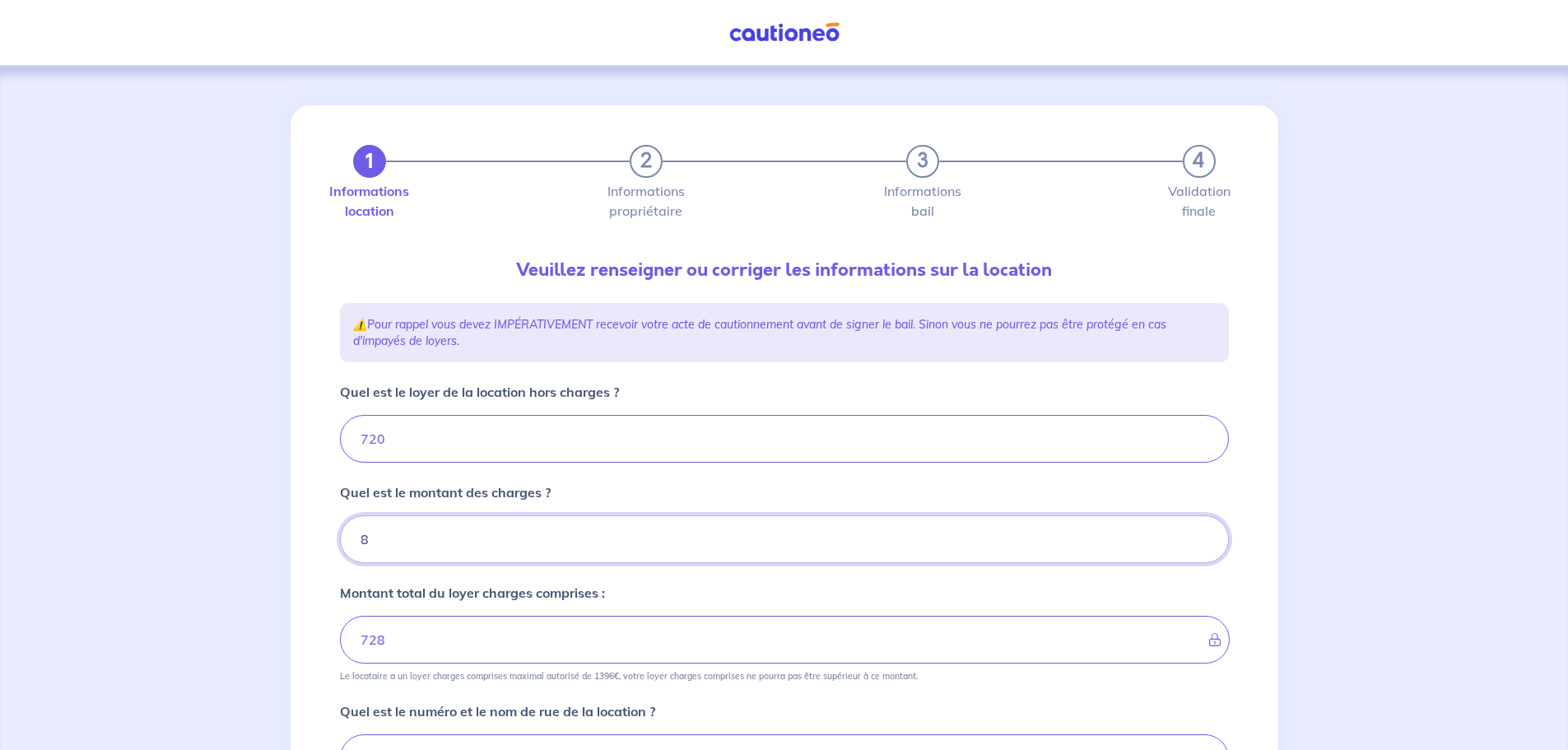 type 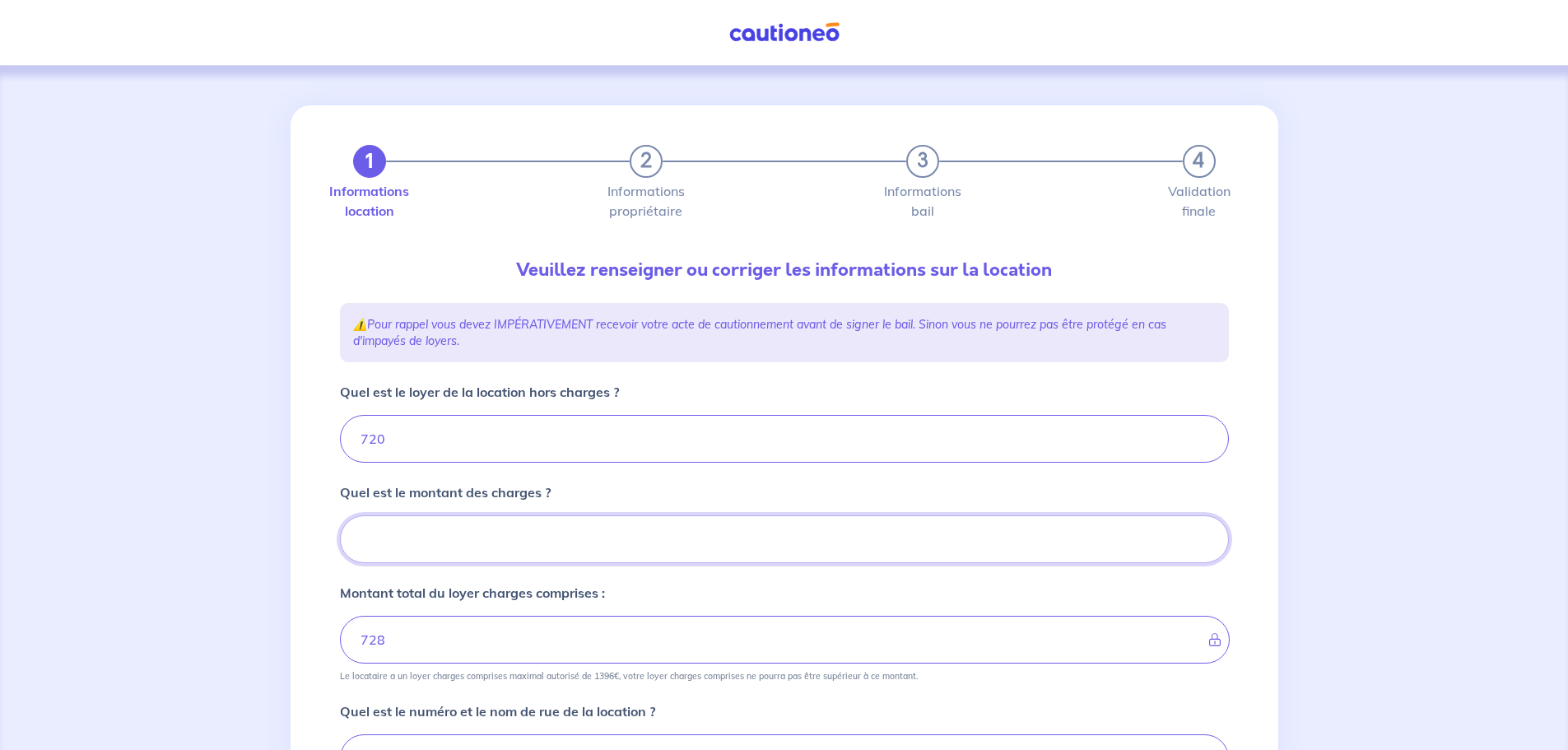 type on "720" 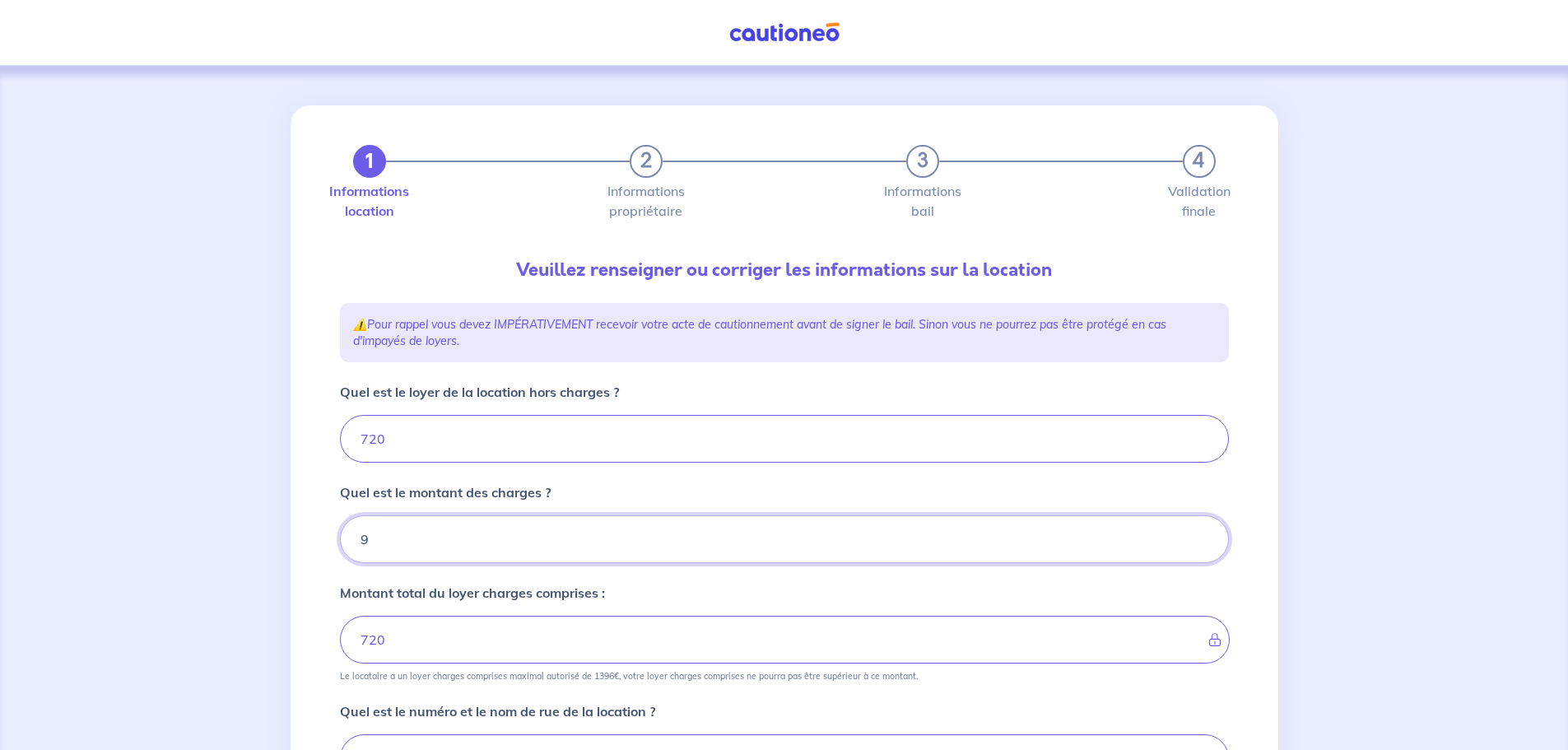 type on "90" 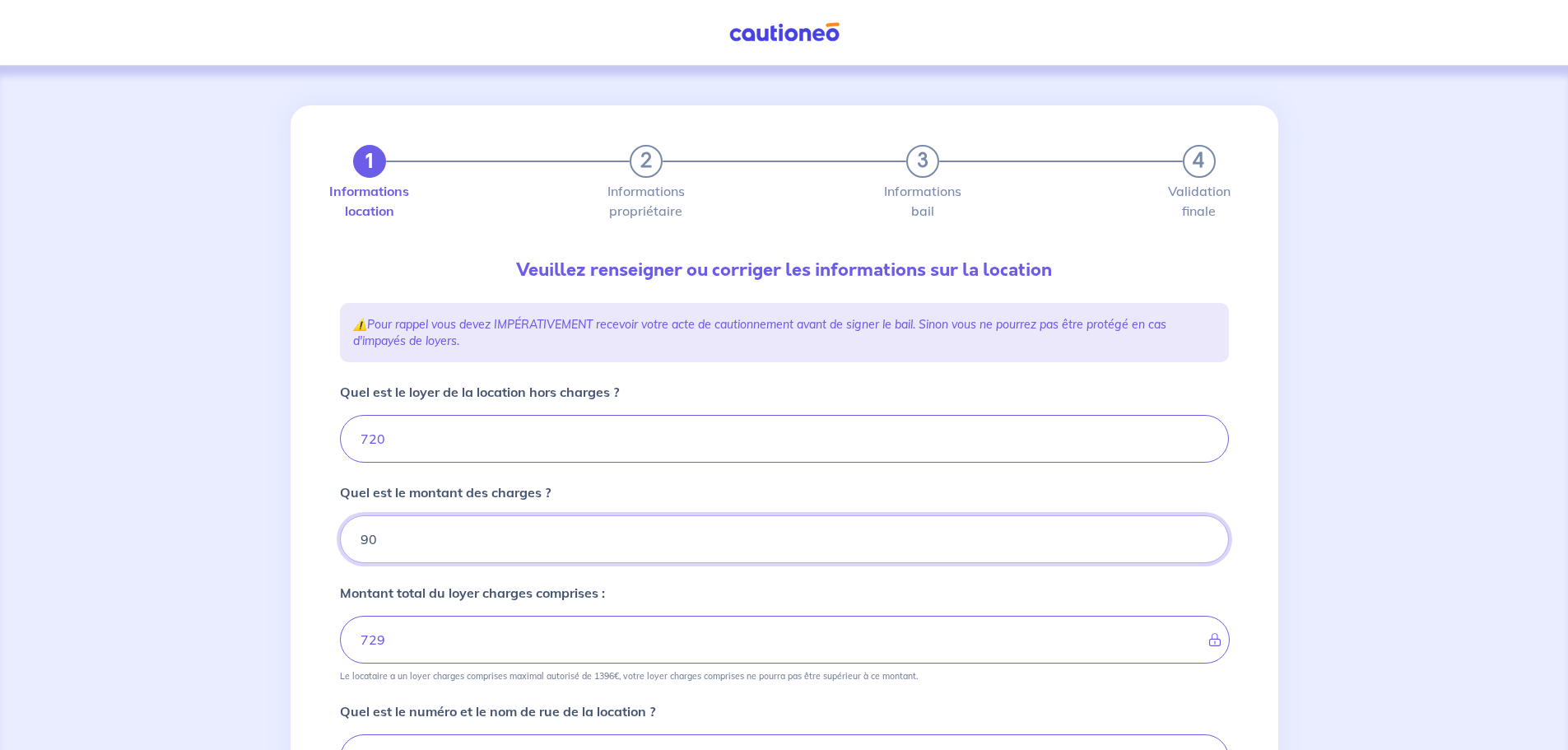 type on "810" 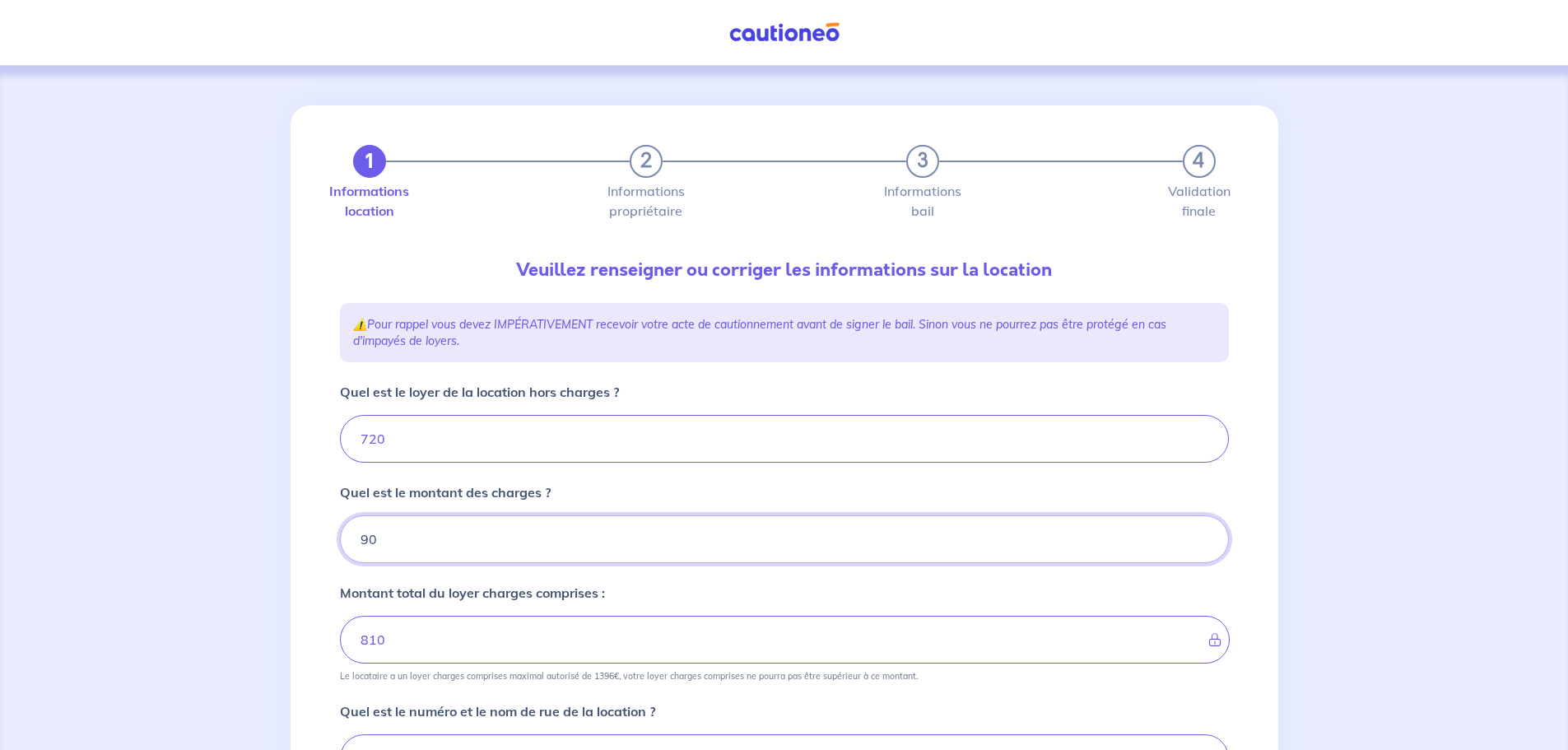 type on "9" 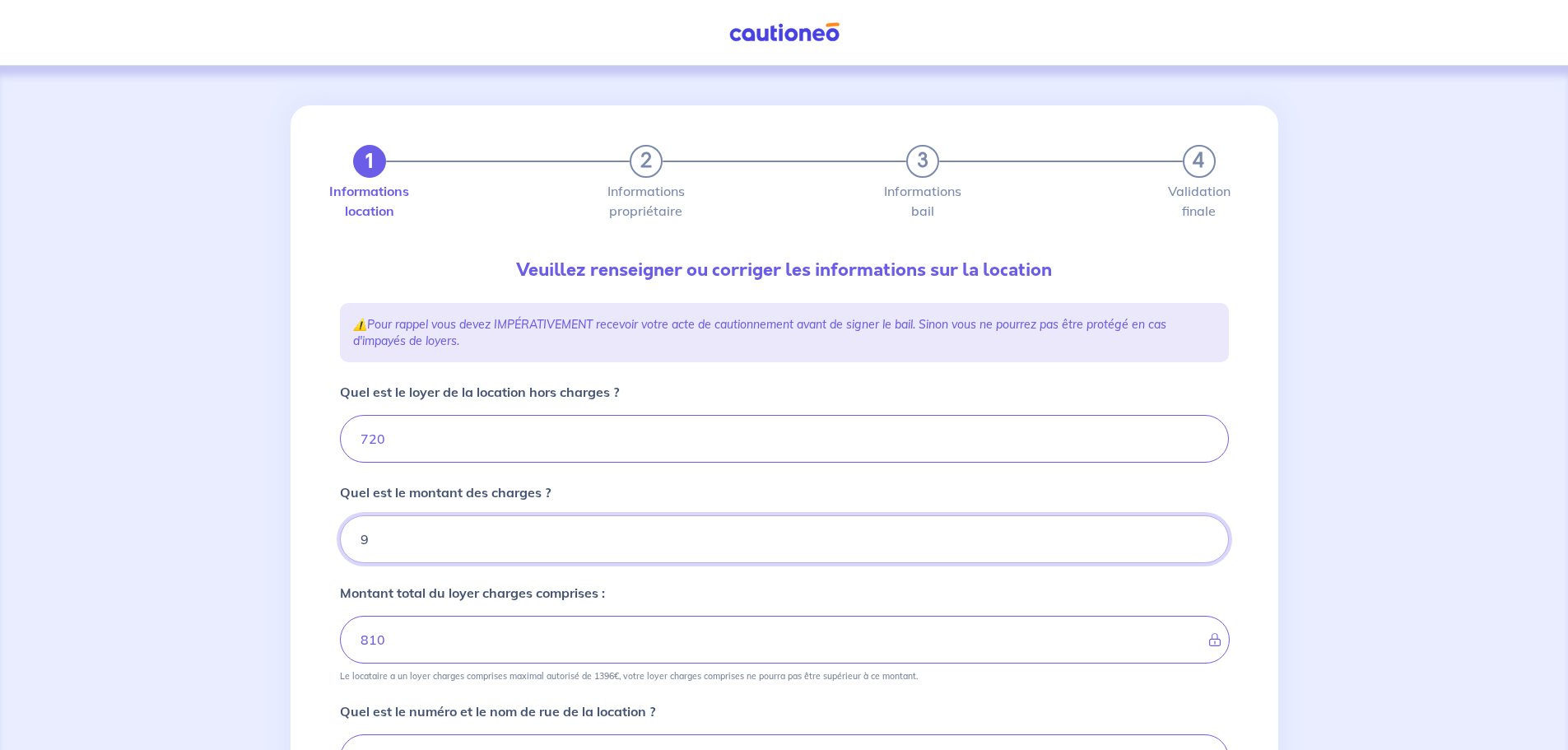 type on "729" 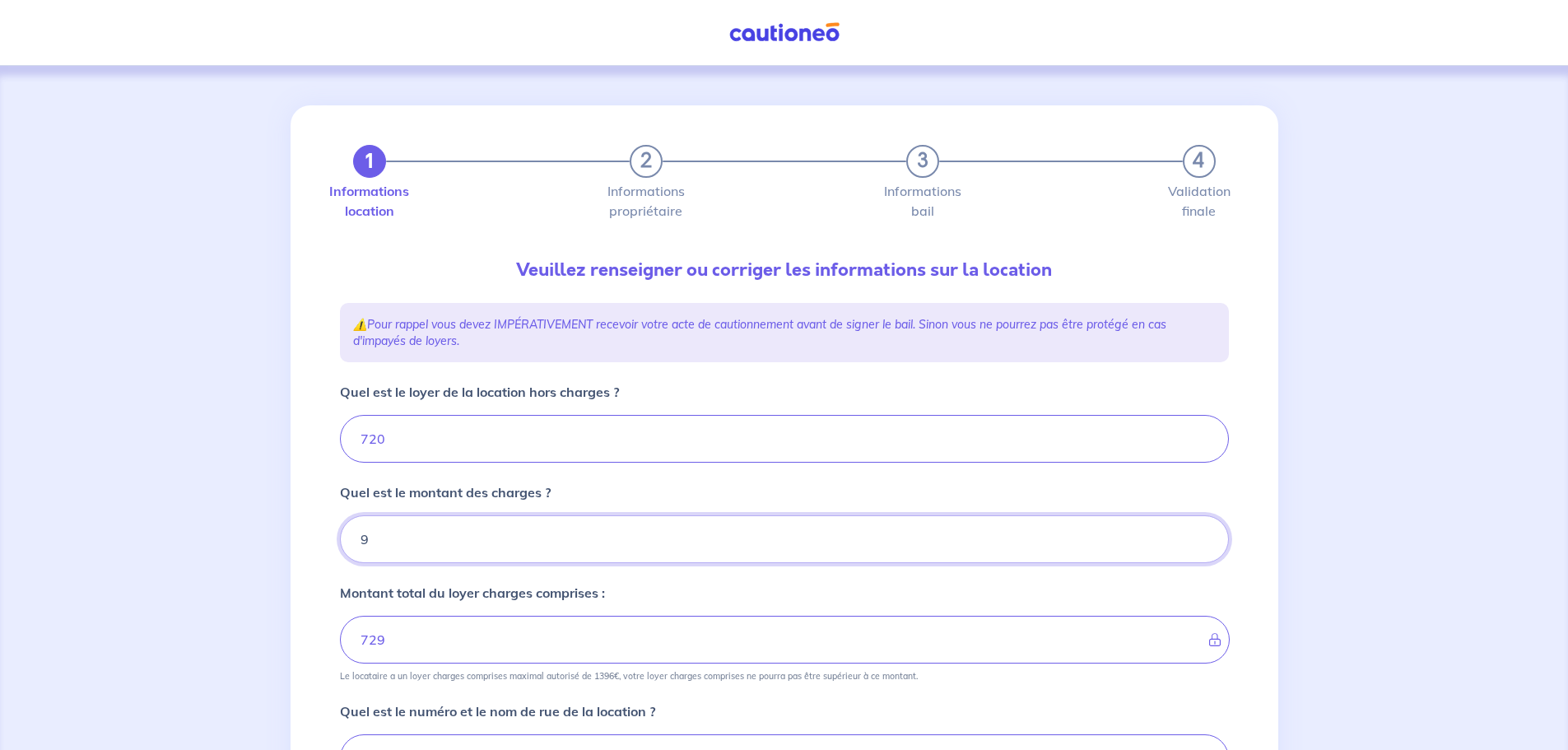 type on "95" 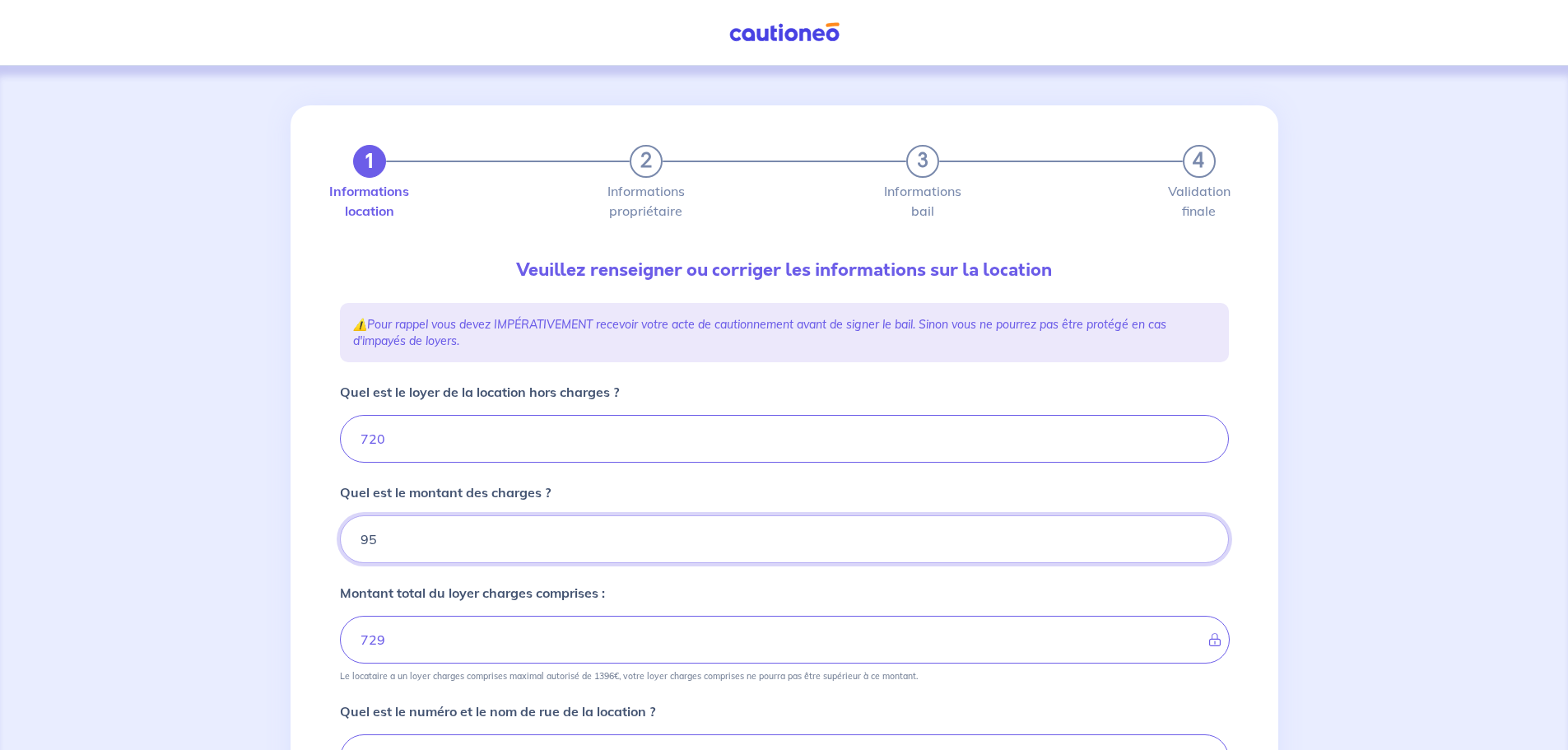 type on "815" 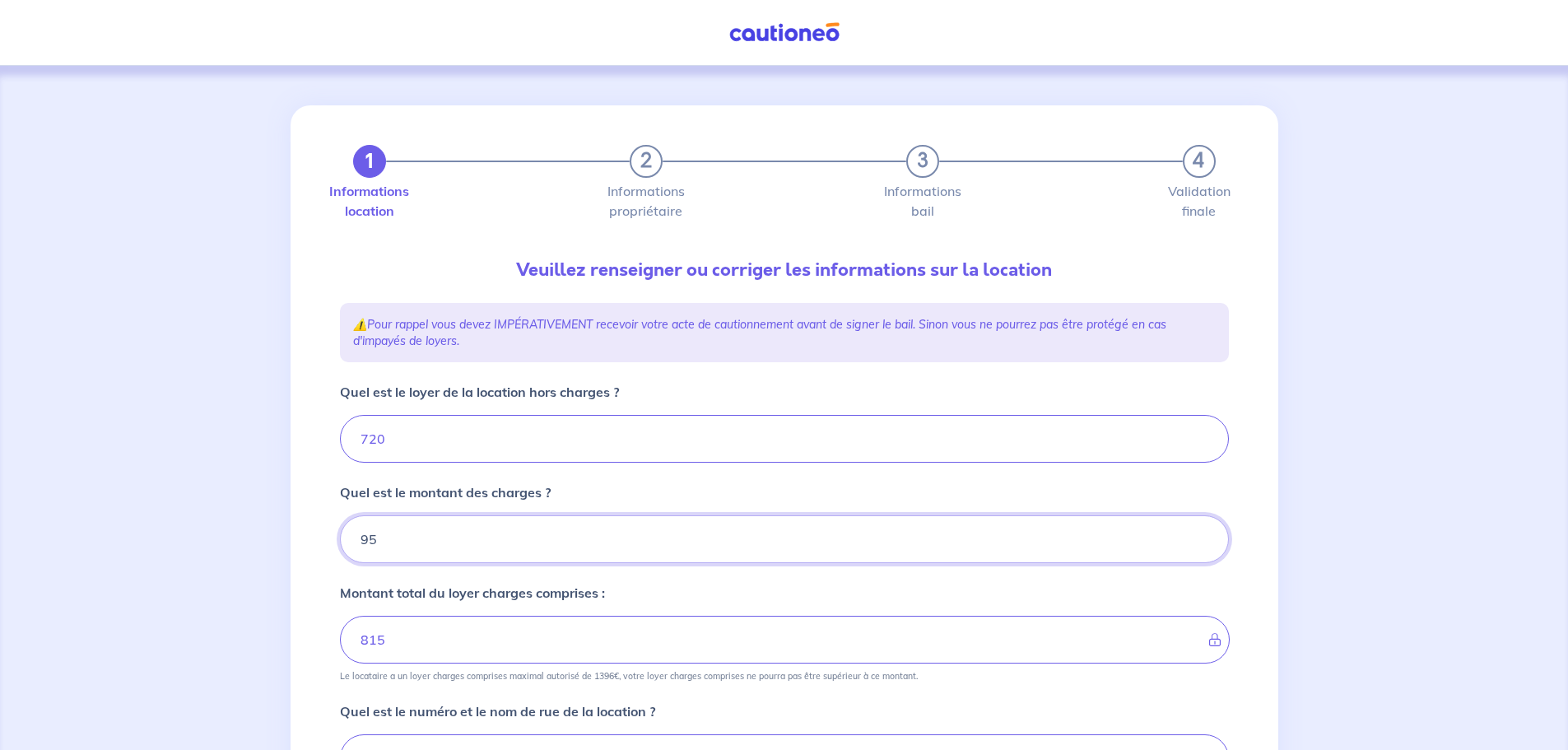 type on "95" 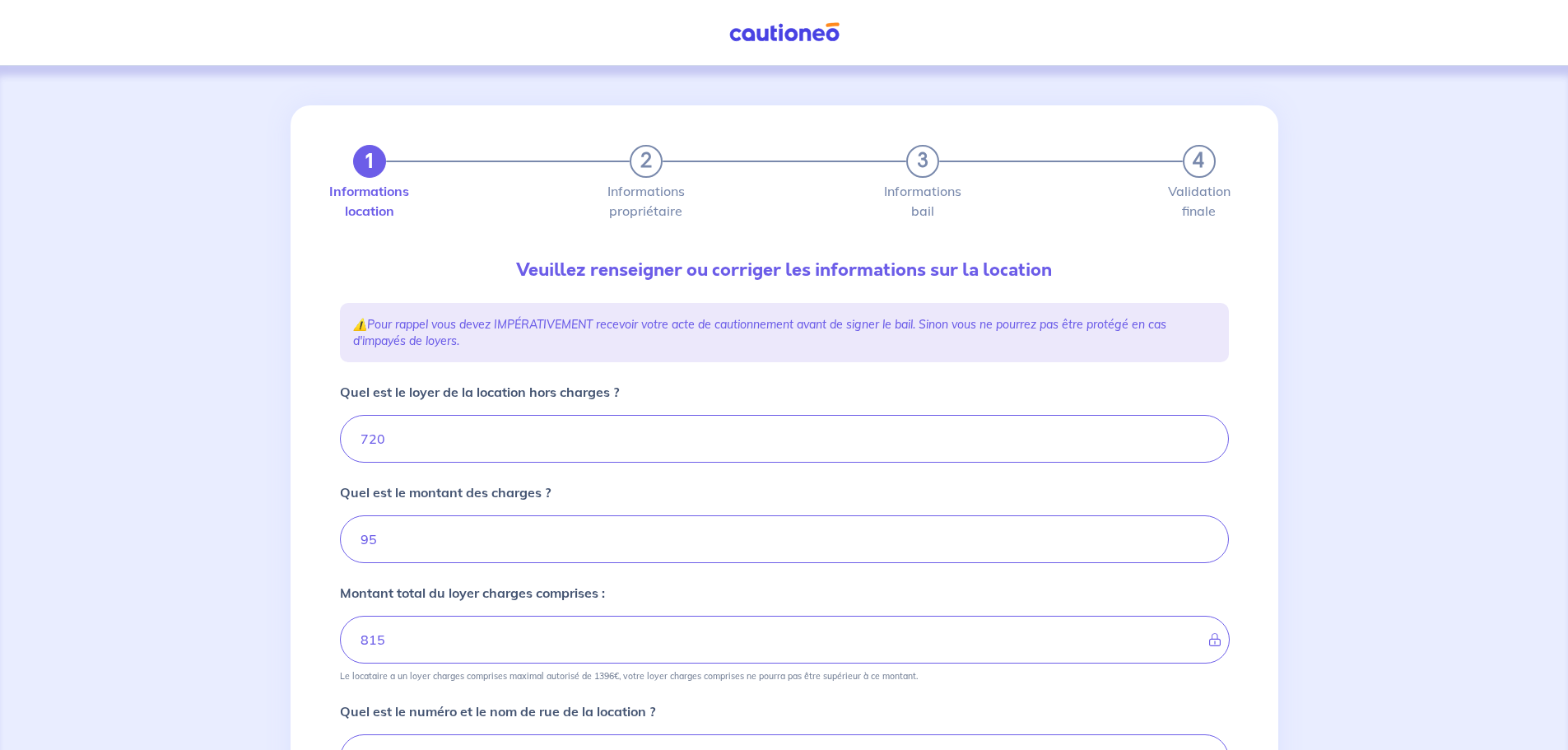 click on "1 2 3 4 Informations
location Informations
propriétaire Informations
bail Validation
finale Veuillez renseigner ou corriger les informations sur la location ⚠️  Pour rappel vous devez IMPÉRATIVEMENT recevoir votre acte de cautionnement avant de signer le bail. Sinon vous ne pourrez pas être protégé en cas d'impayés de loyers. Quel est le loyer de la location hors charges ? 720 Quel est le montant des charges ? 95 Montant total du loyer charges comprises : 815 Le locataire a un loyer charges comprises maximal autorisé de 1396€, votre loyer charges comprises ne pourra pas être supérieur à ce montant. Quel est le numéro et le nom de rue de la location ? [STREET_ADDRESS][PERSON_NAME] Complément d’adresse (étage, batiment...) Vous pouvez indiquer le numéro de l’appartement, l’étage... Je valide" at bounding box center (784, 664) 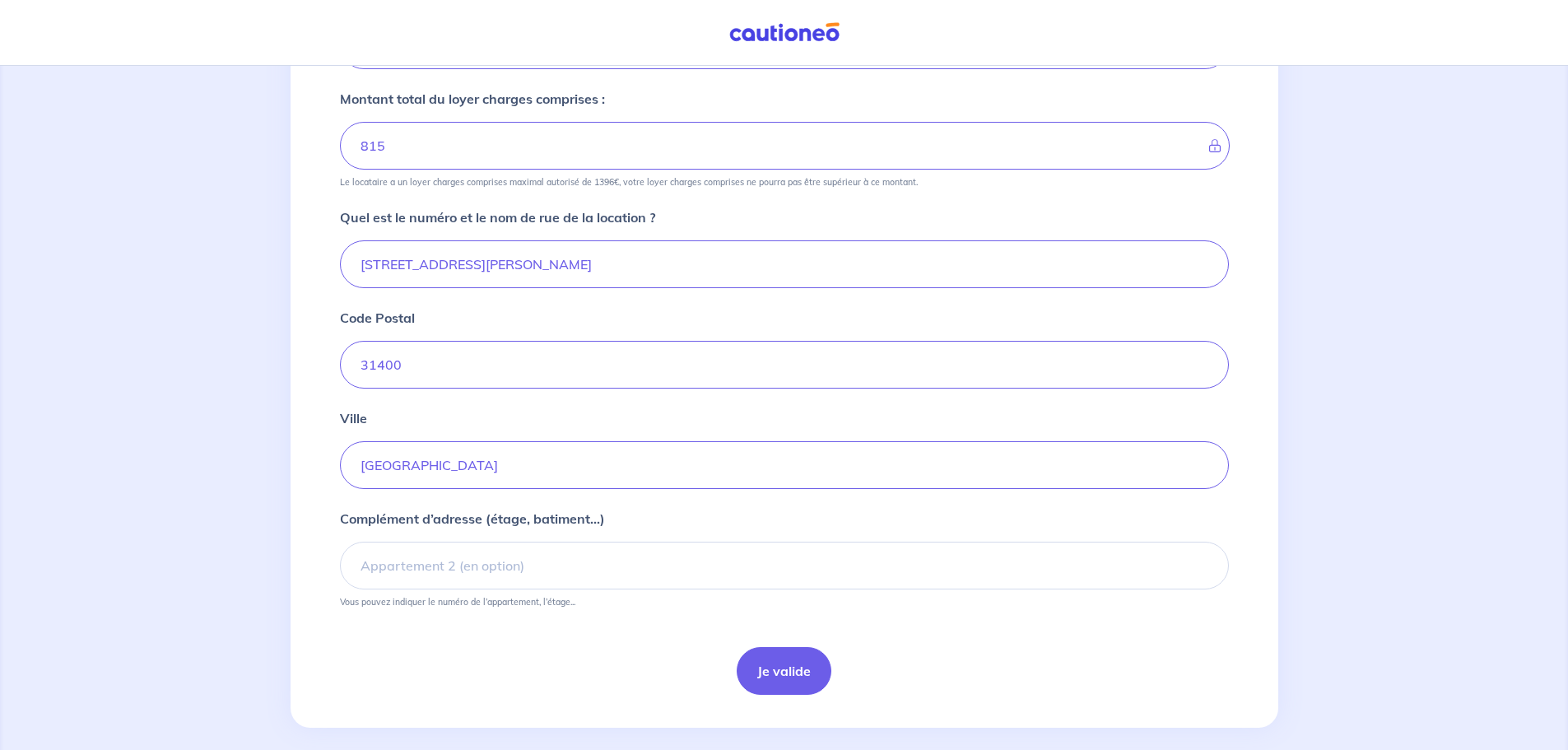 scroll, scrollTop: 511, scrollLeft: 0, axis: vertical 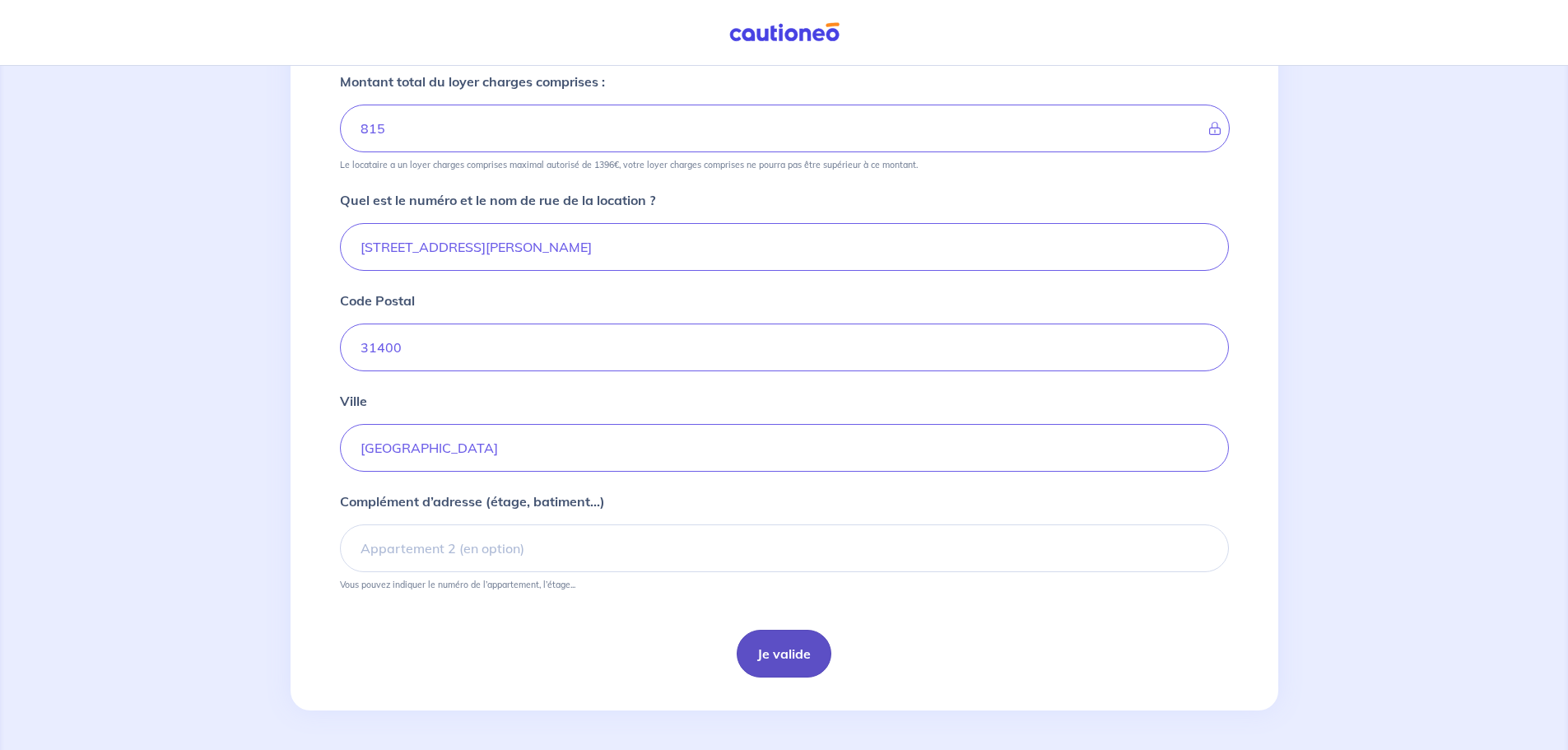 click on "Je valide" at bounding box center [784, 654] 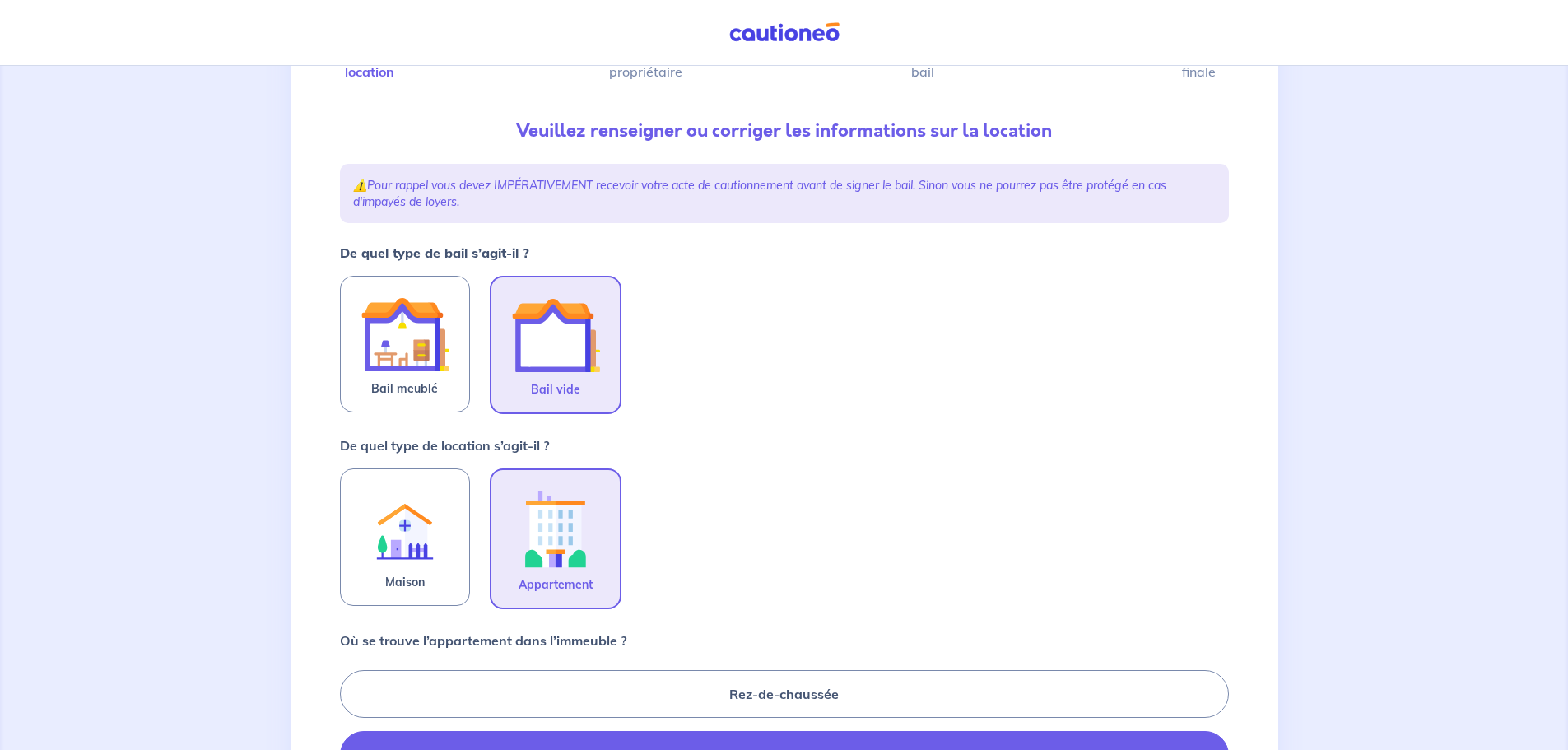 scroll, scrollTop: 165, scrollLeft: 0, axis: vertical 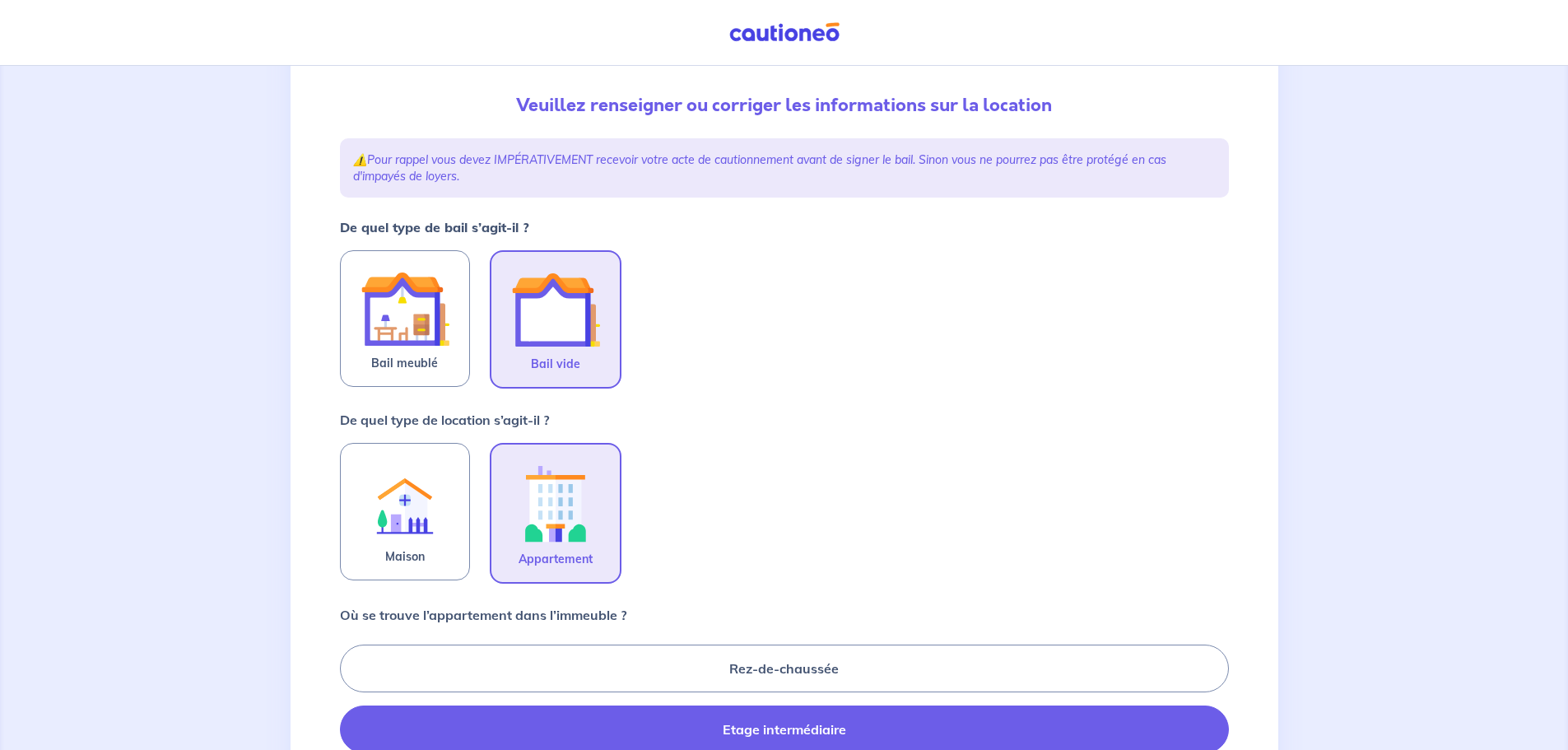 click at bounding box center (556, 310) 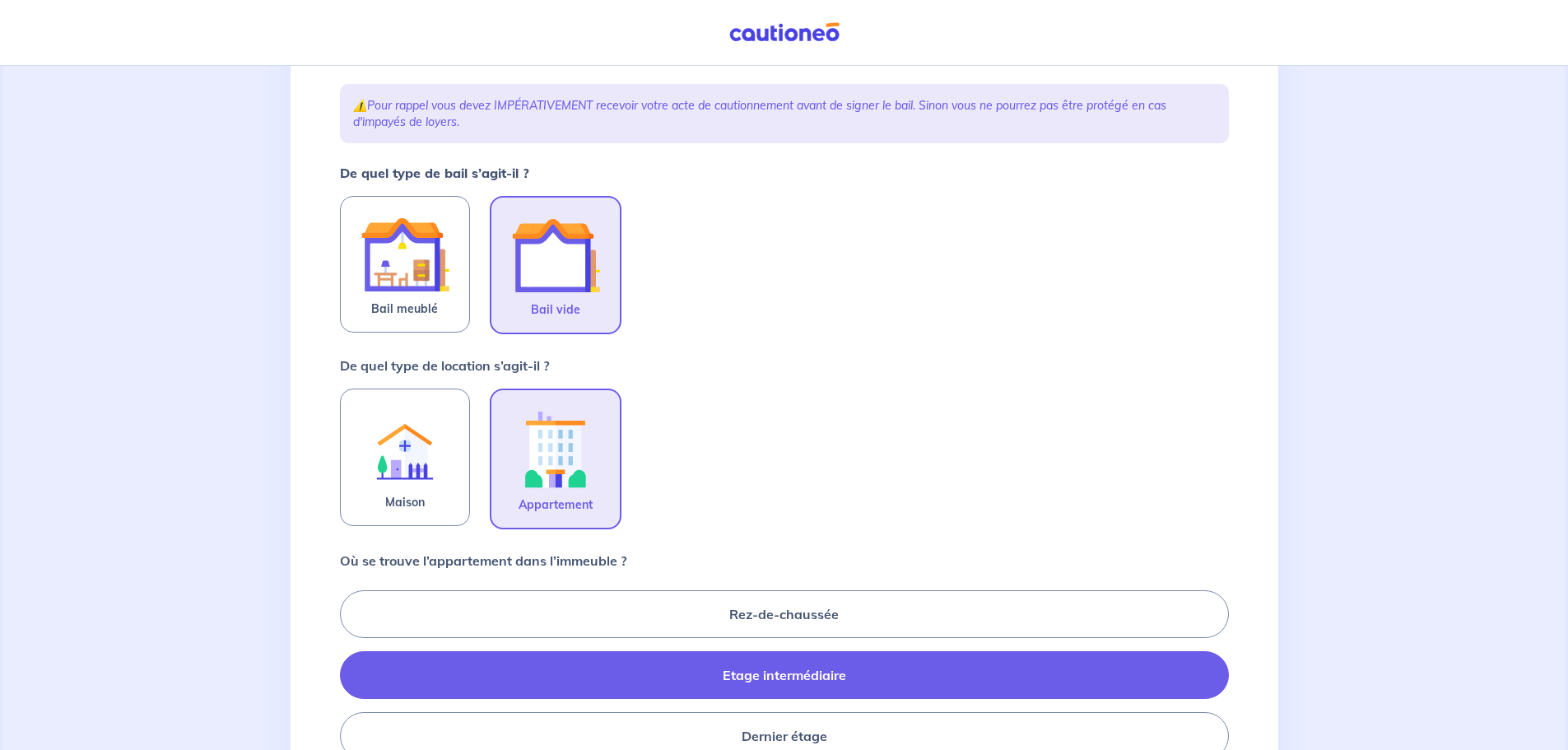 scroll, scrollTop: 247, scrollLeft: 0, axis: vertical 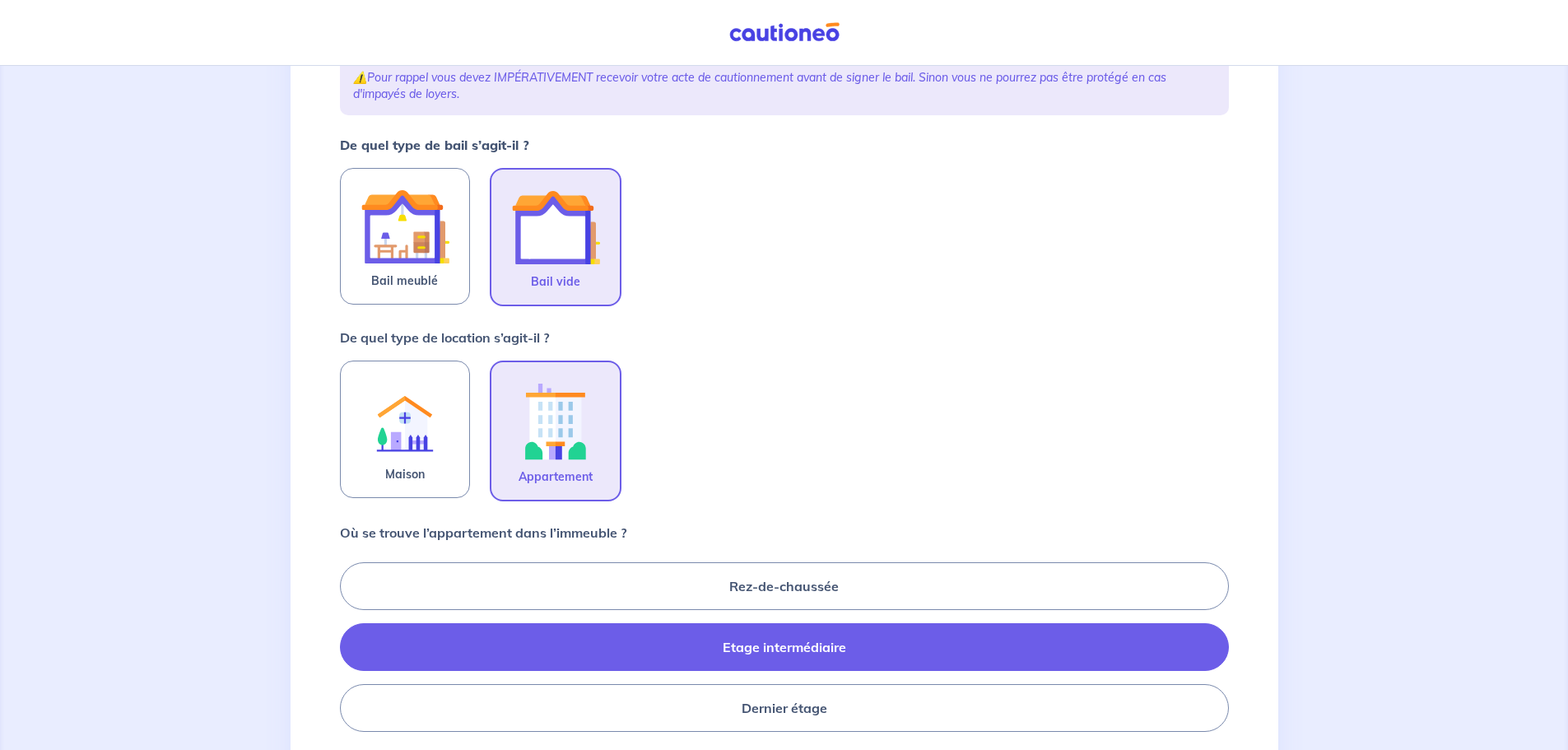 click at bounding box center (556, 421) 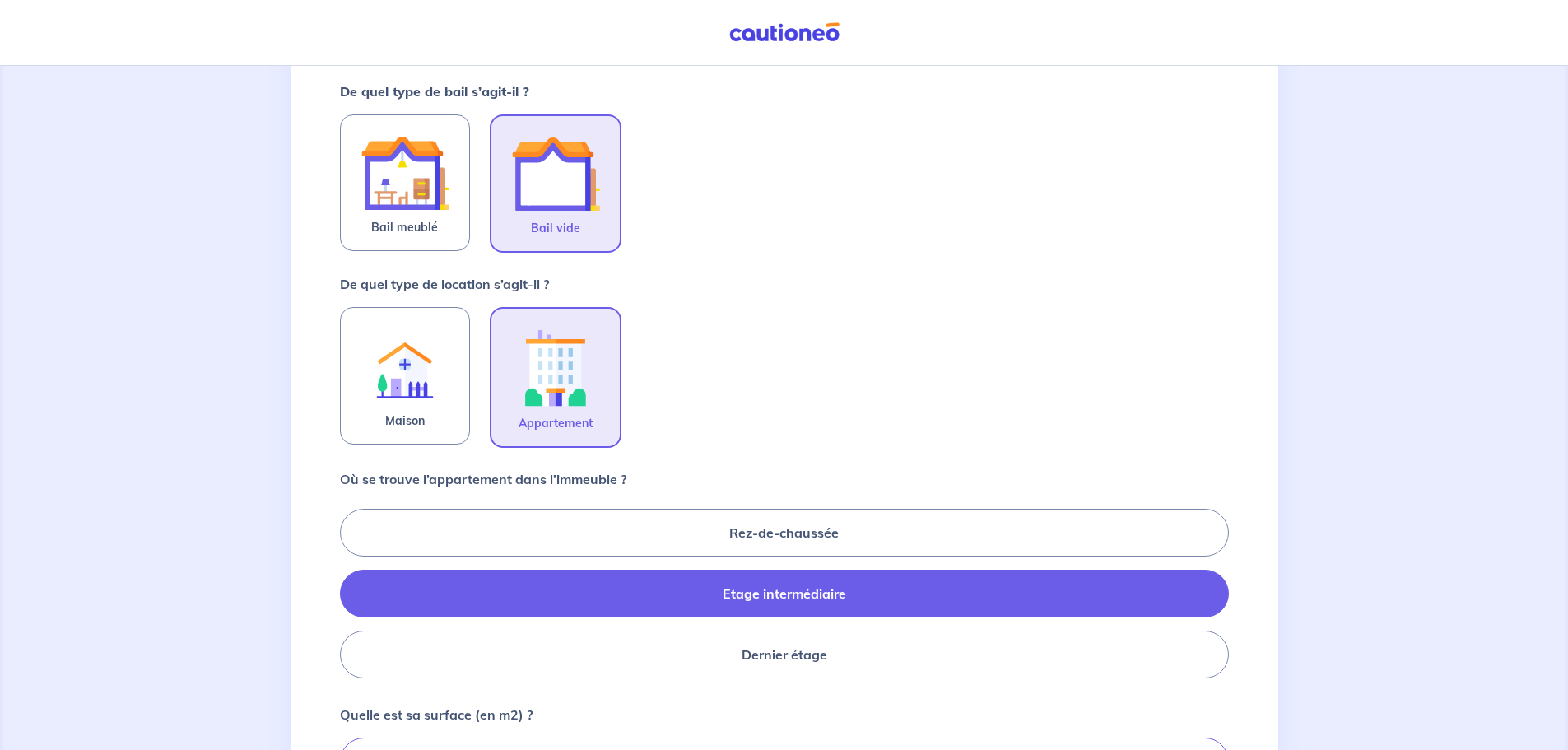scroll, scrollTop: 329, scrollLeft: 0, axis: vertical 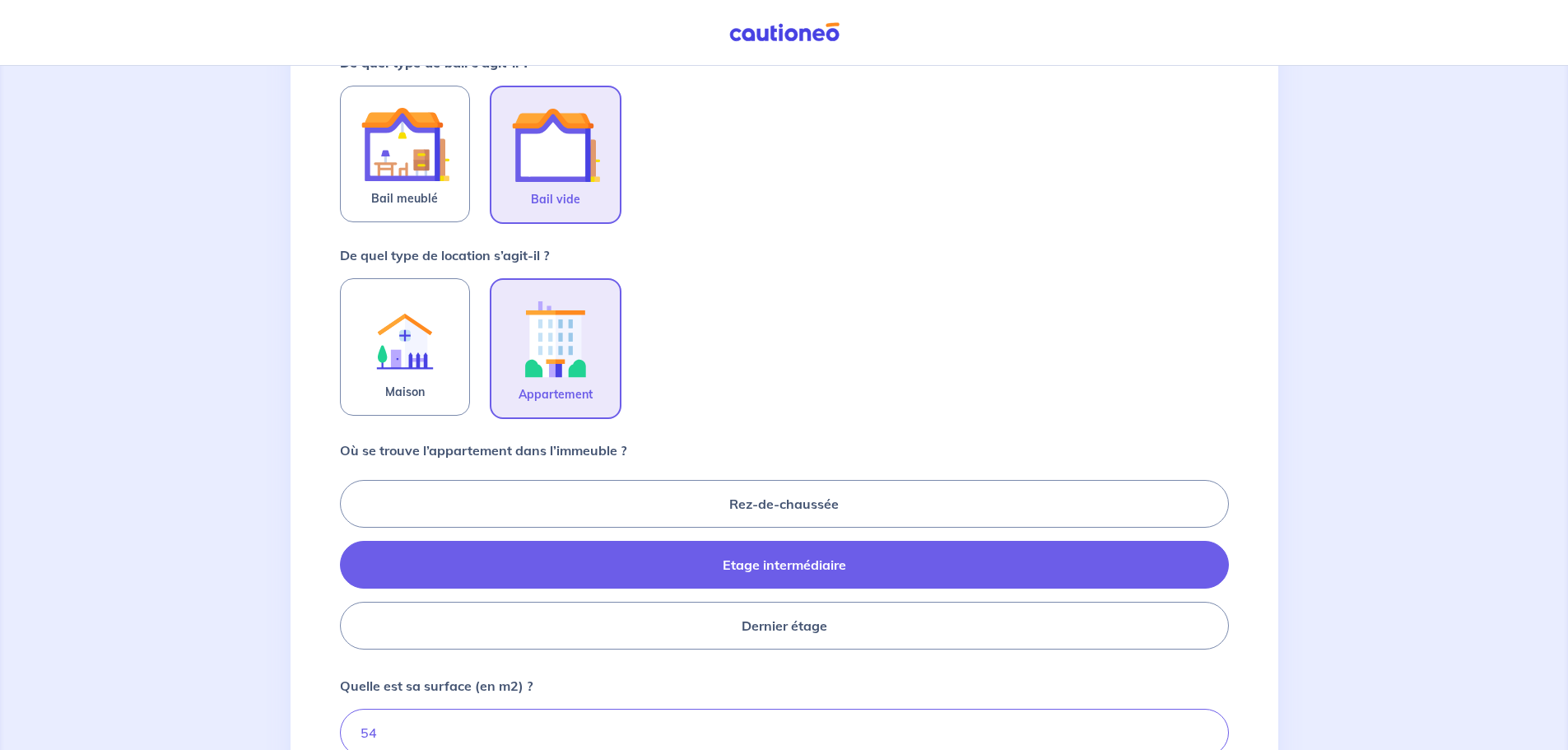 click on "Etage intermédiaire" at bounding box center [784, 565] 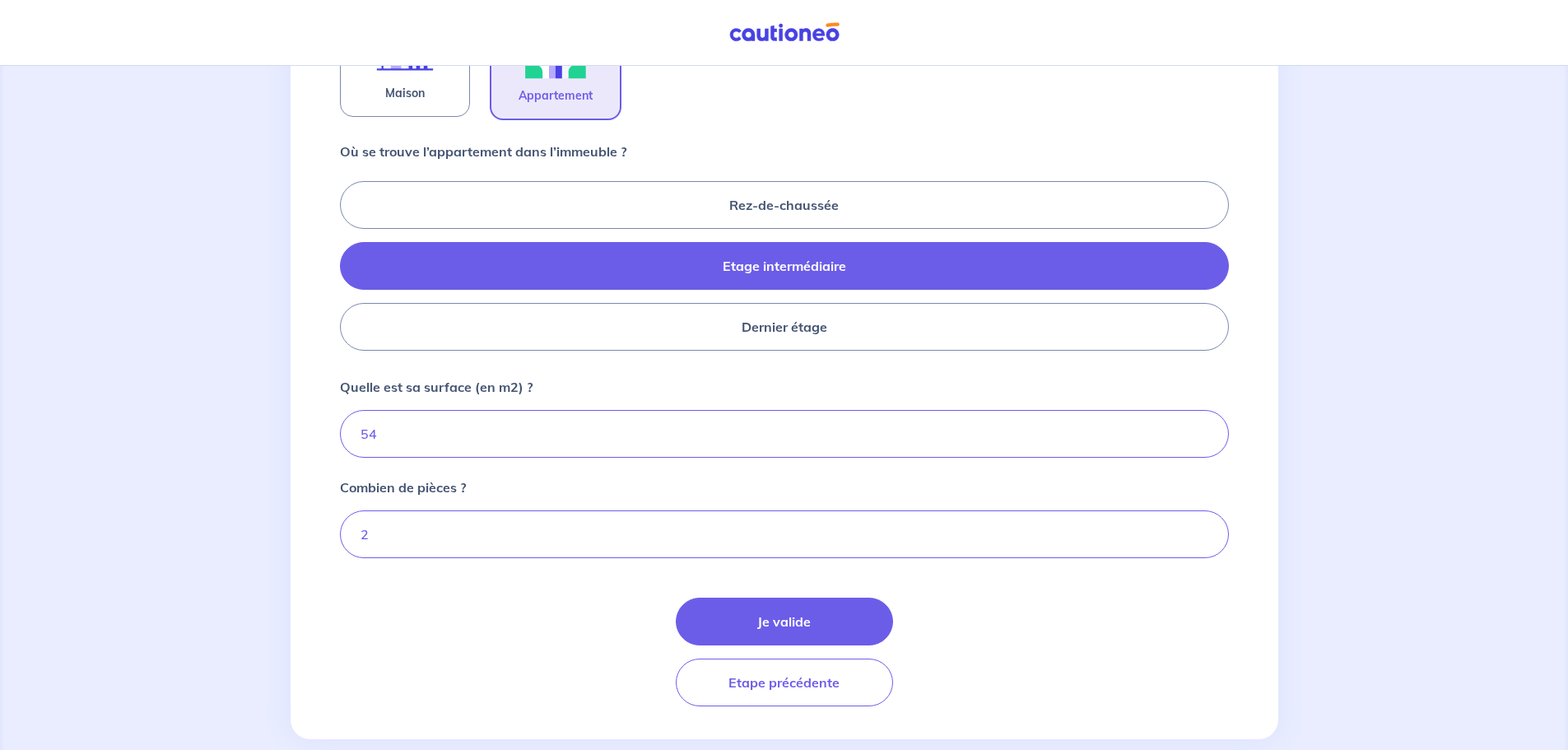 scroll, scrollTop: 657, scrollLeft: 0, axis: vertical 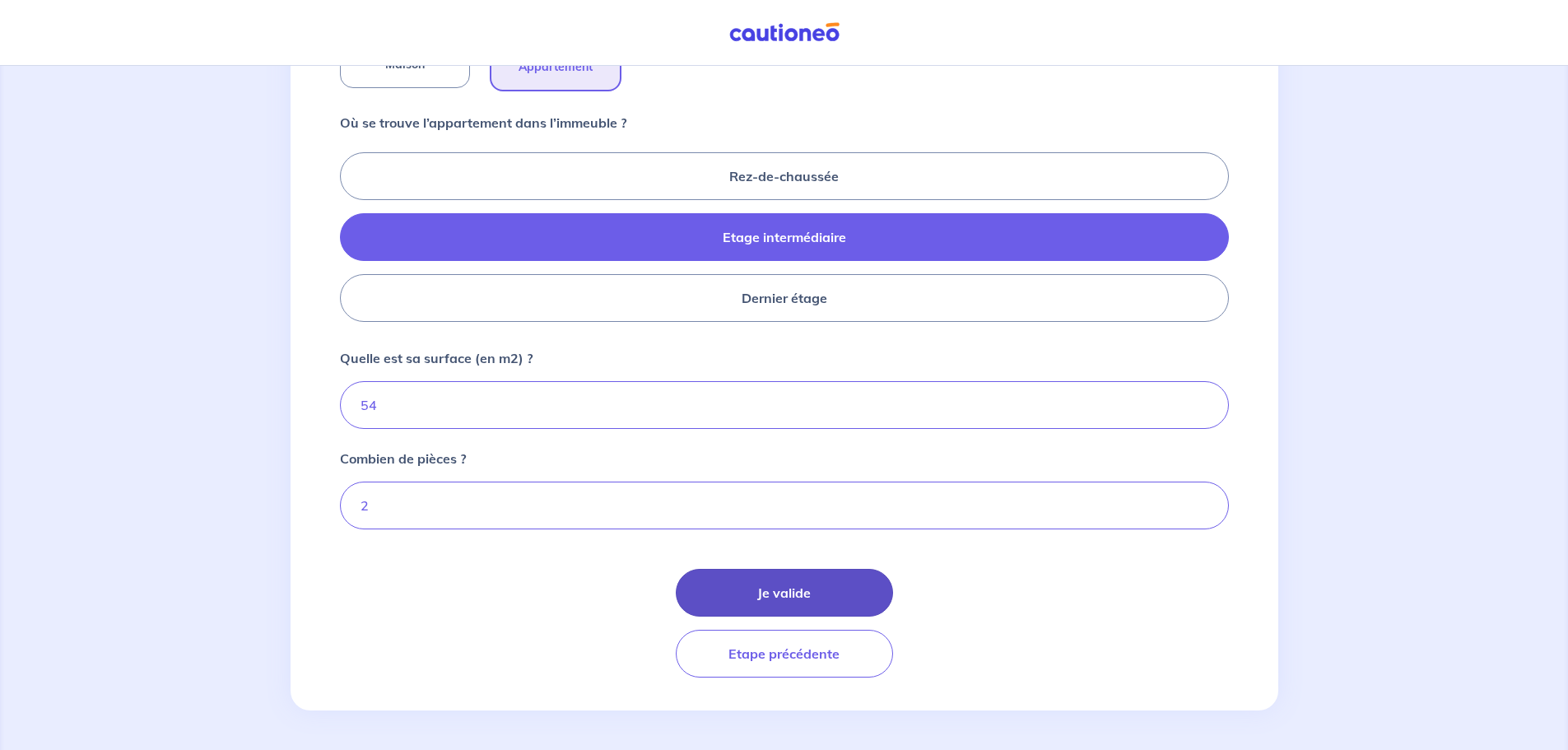 click on "Je valide" at bounding box center [784, 593] 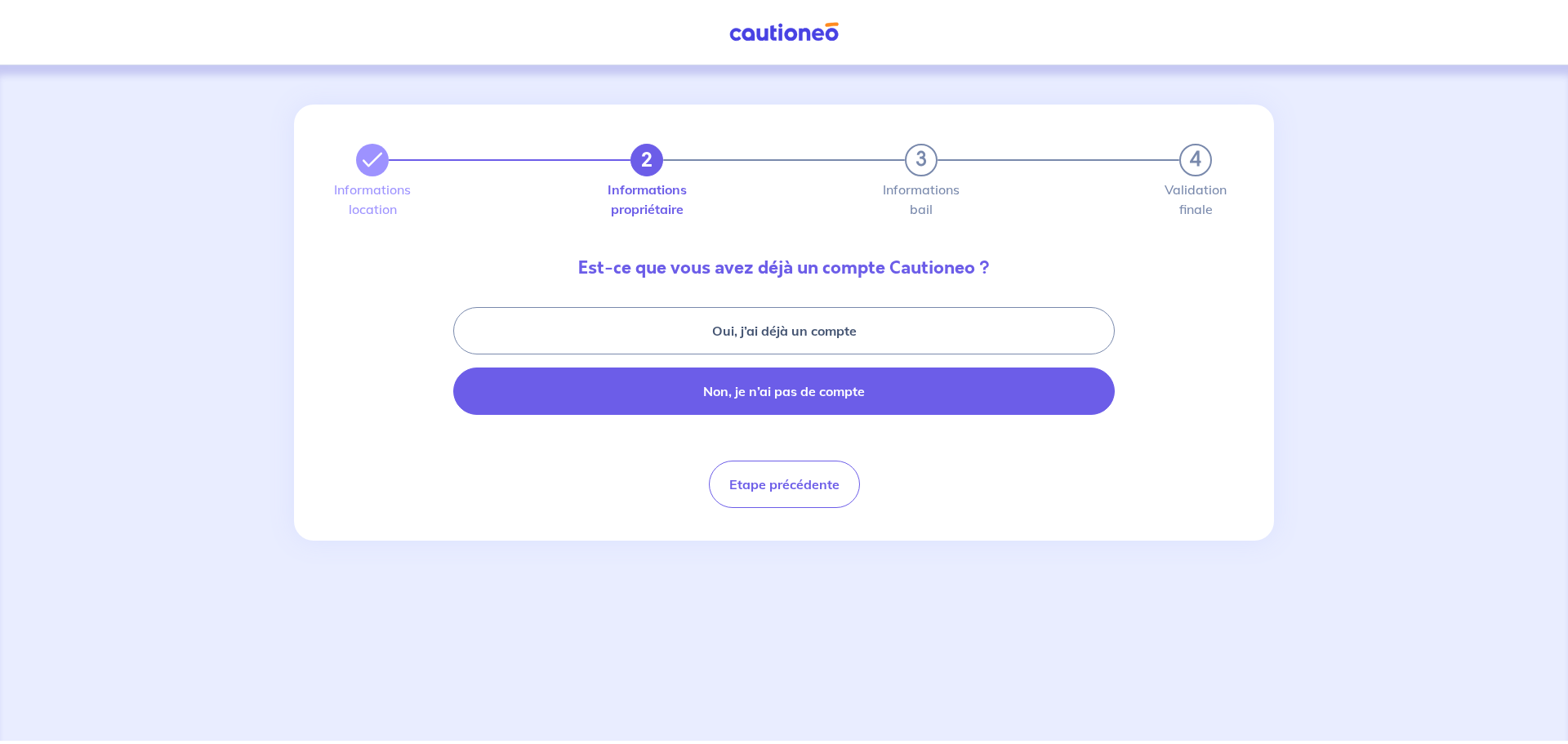 click on "Non, je n’ai pas de compte" at bounding box center (784, 391) 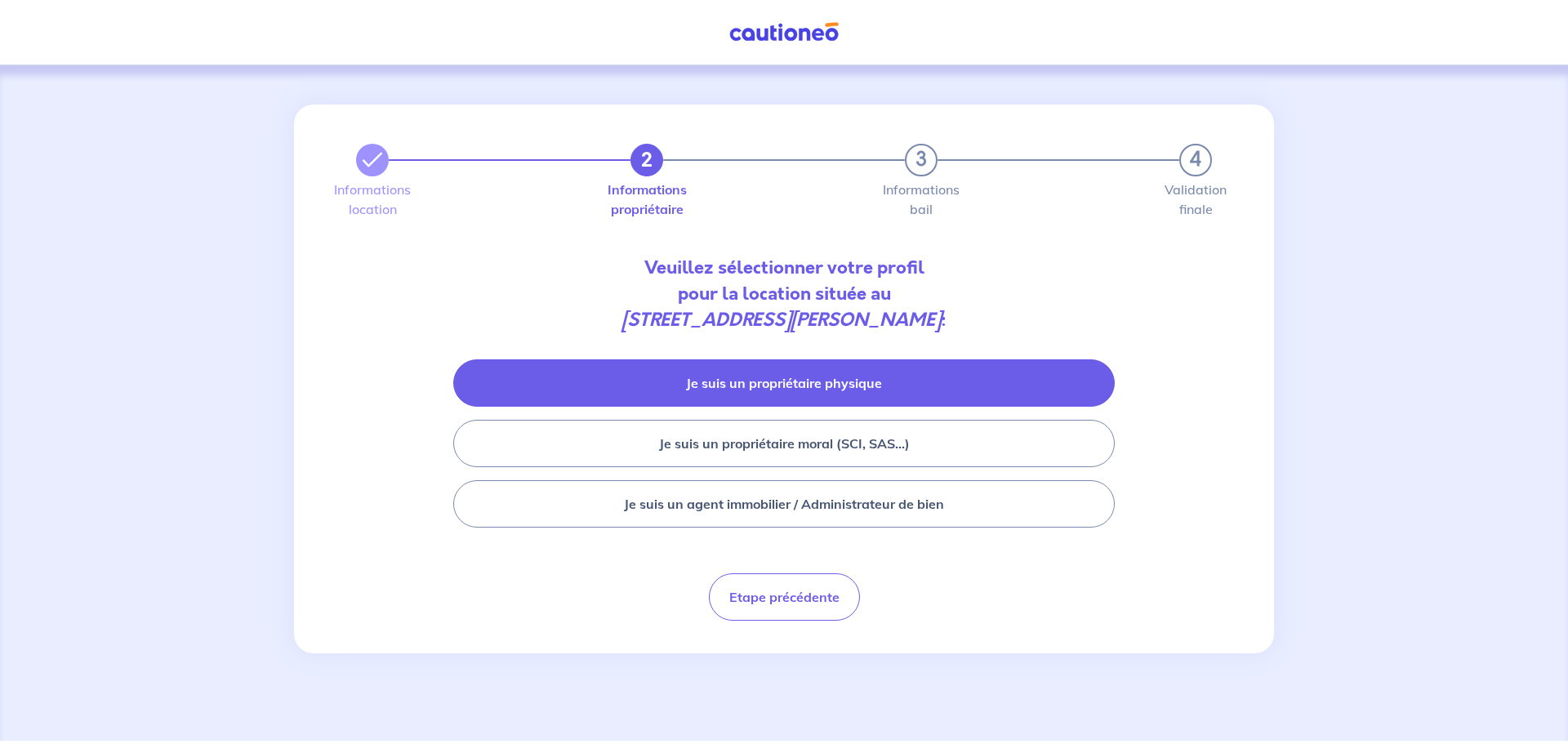 click on "Je suis un propriétaire physique" at bounding box center (784, 383) 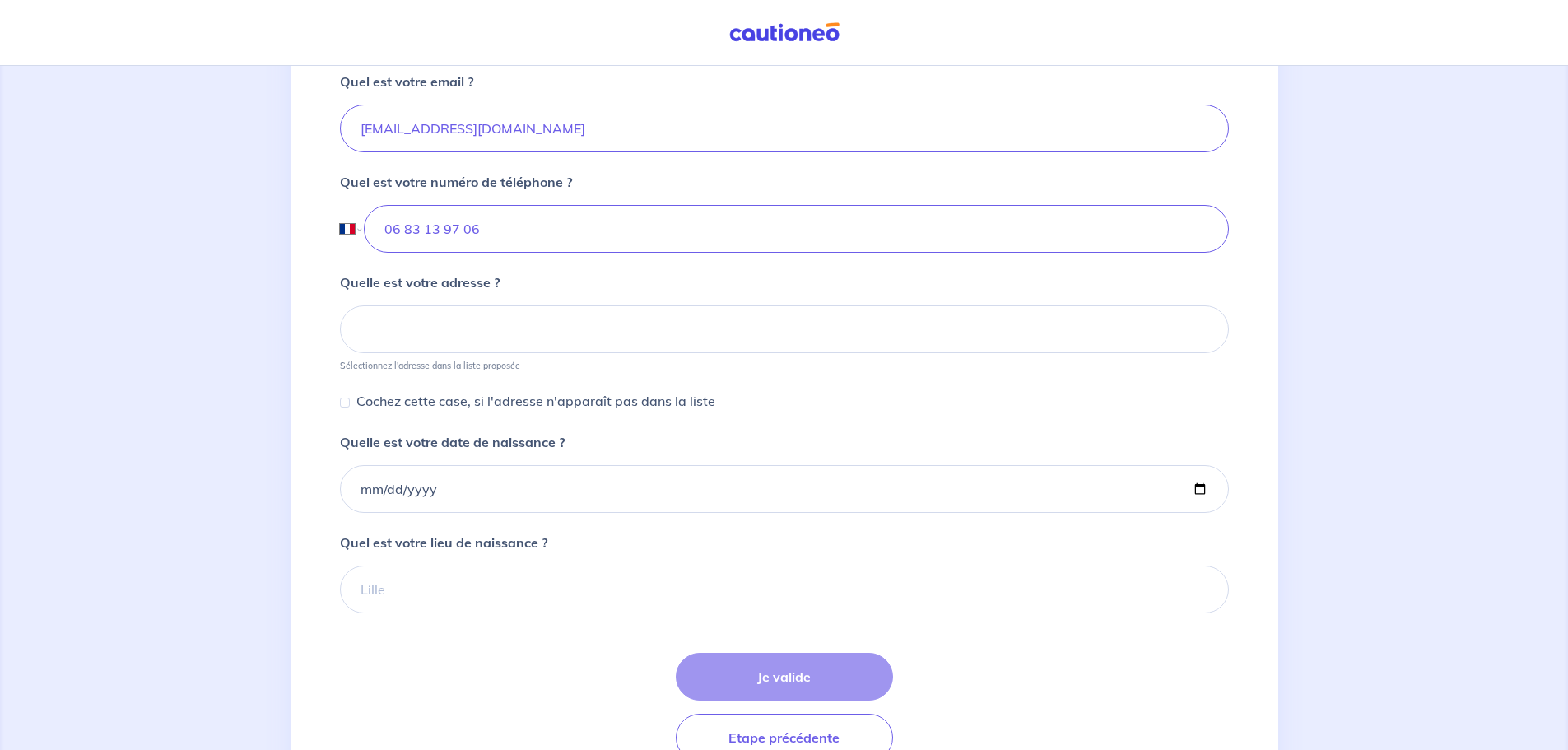 scroll, scrollTop: 576, scrollLeft: 0, axis: vertical 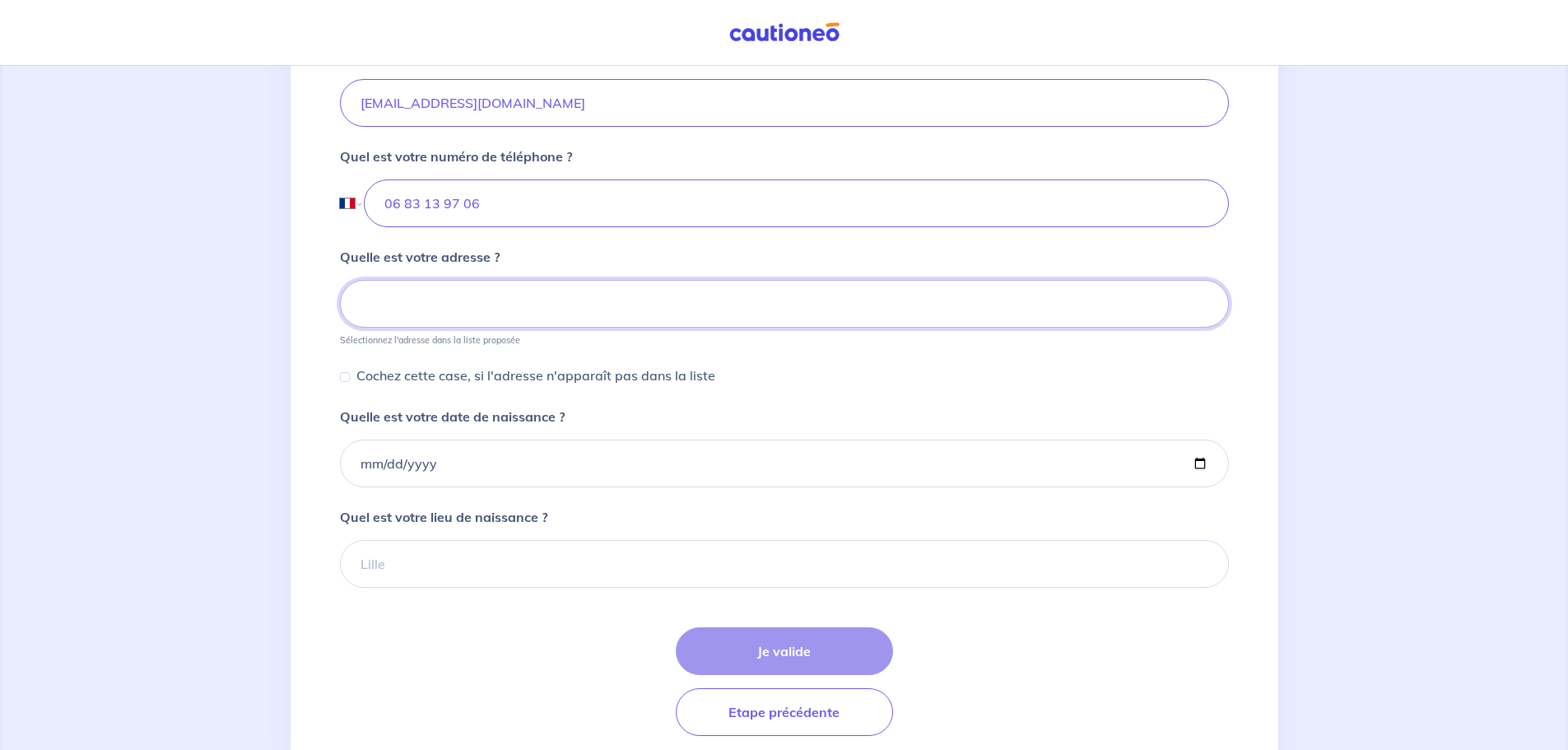 click at bounding box center (784, 304) 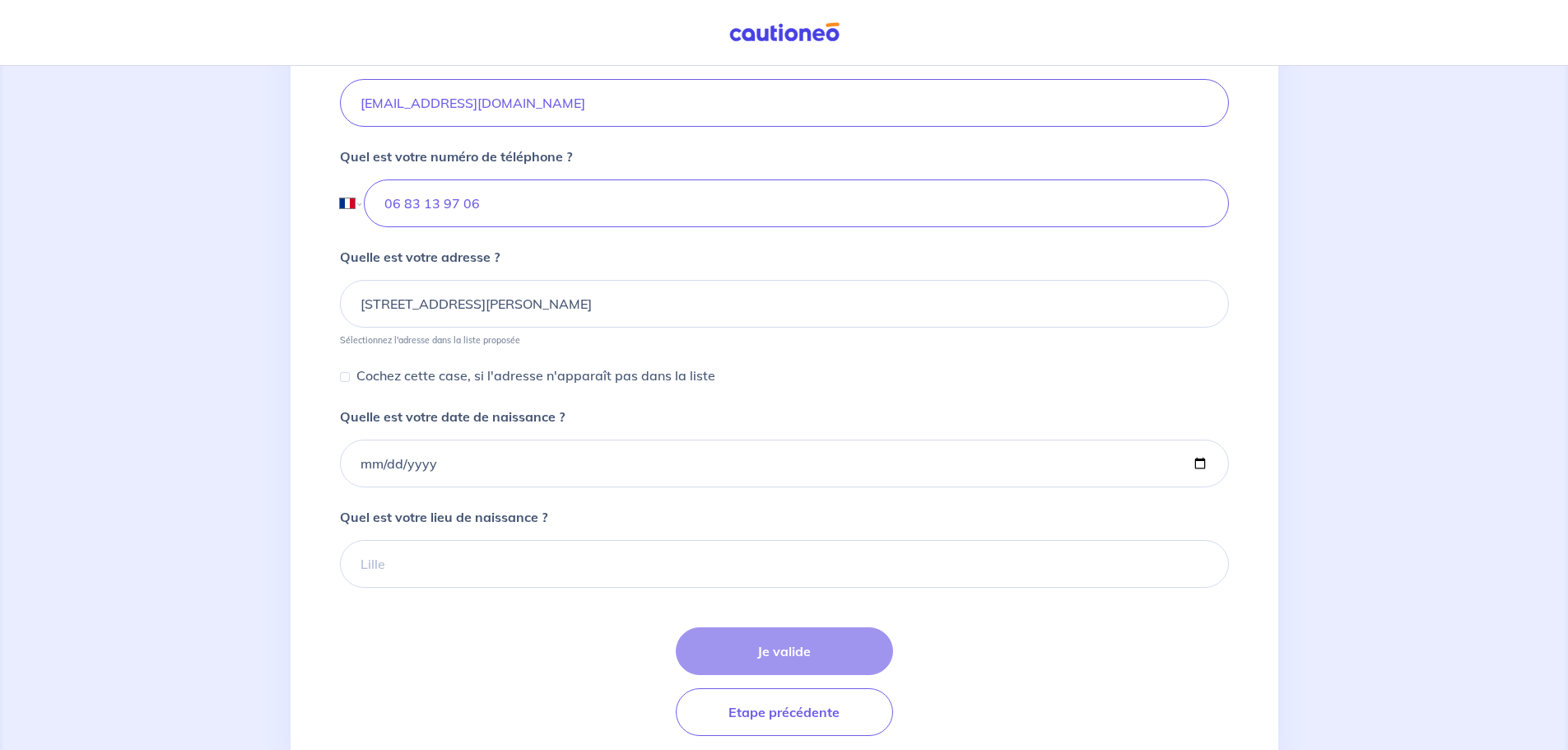 type on "[PERSON_NAME]" 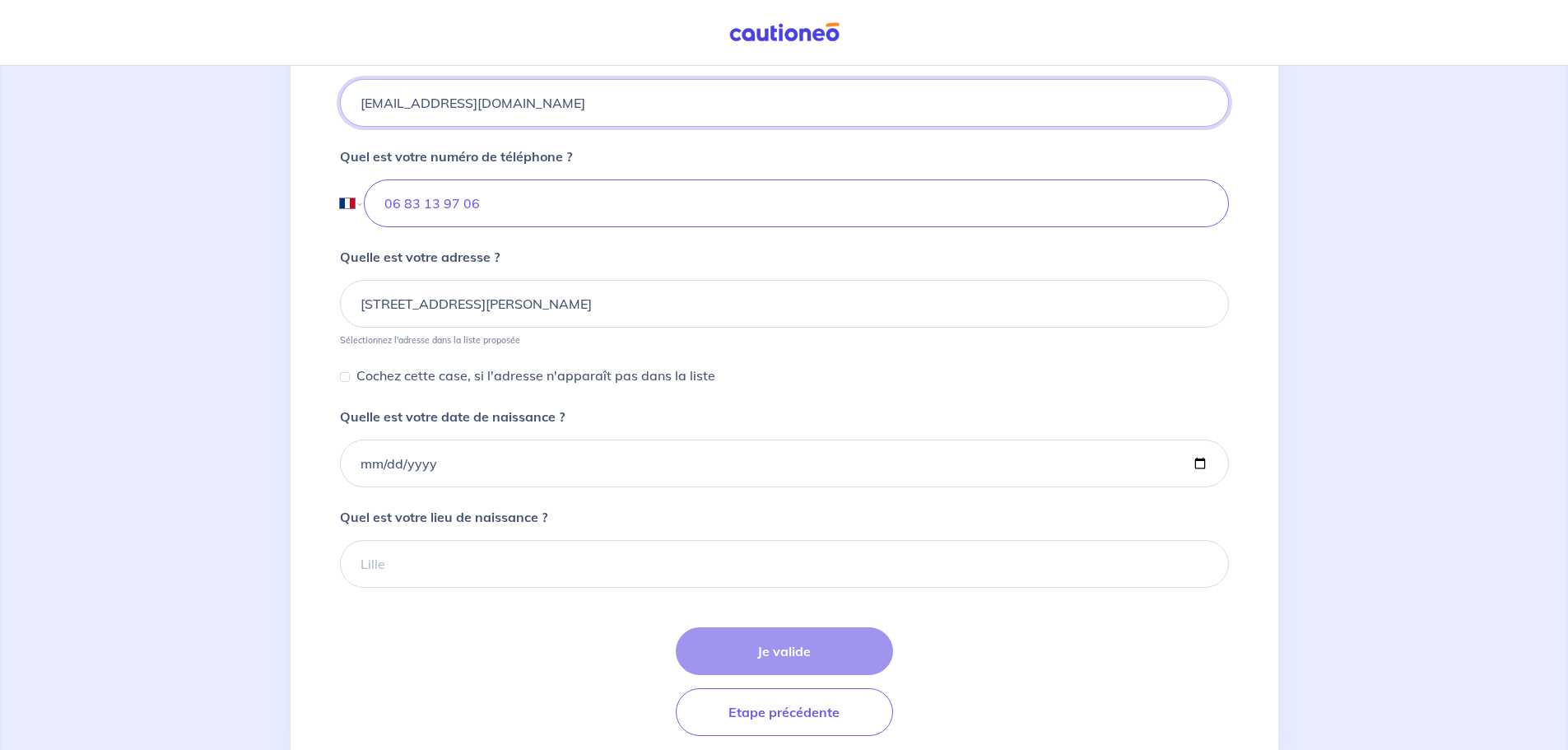 type on "[PERSON_NAME][EMAIL_ADDRESS][DOMAIN_NAME]" 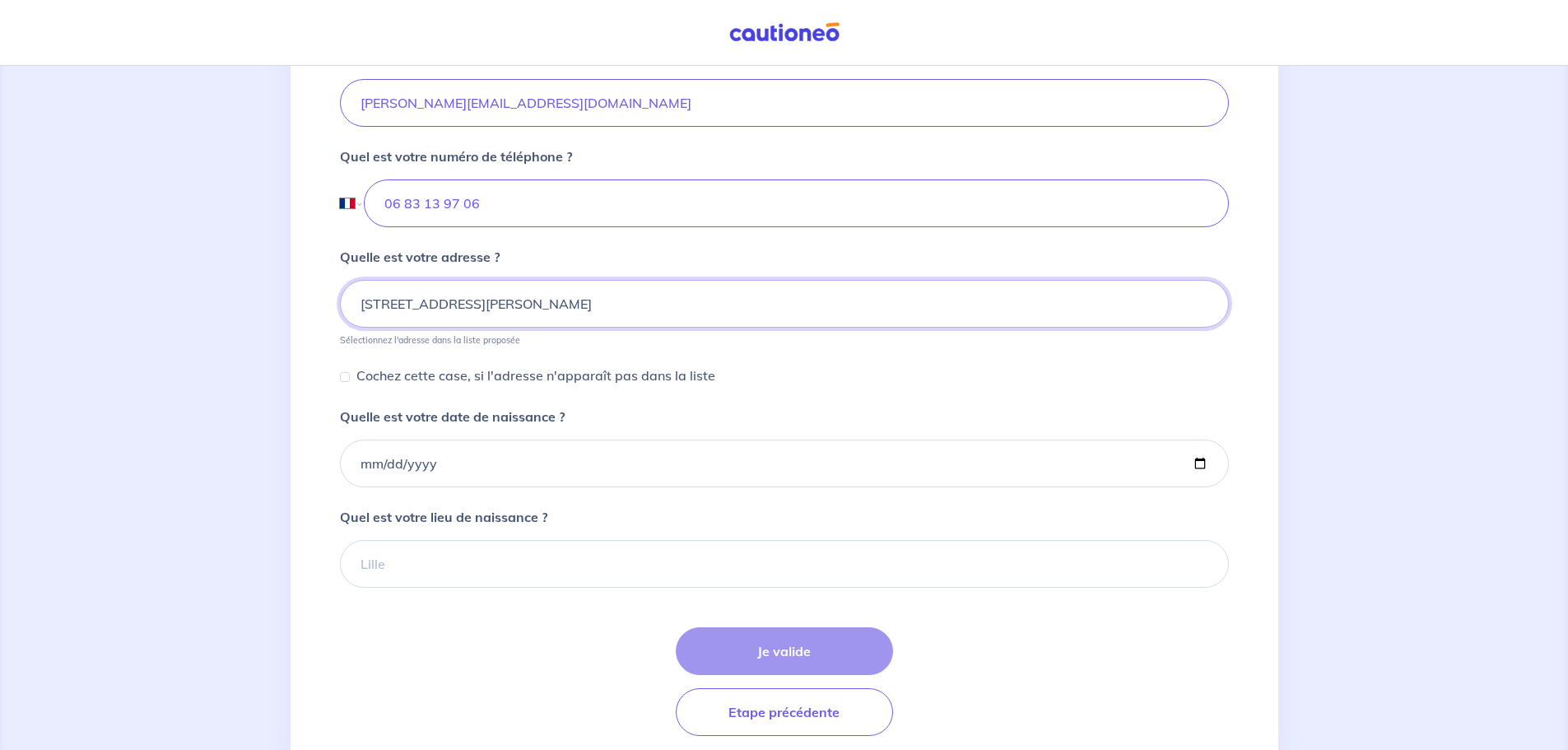 type on "06 83 13 97 06" 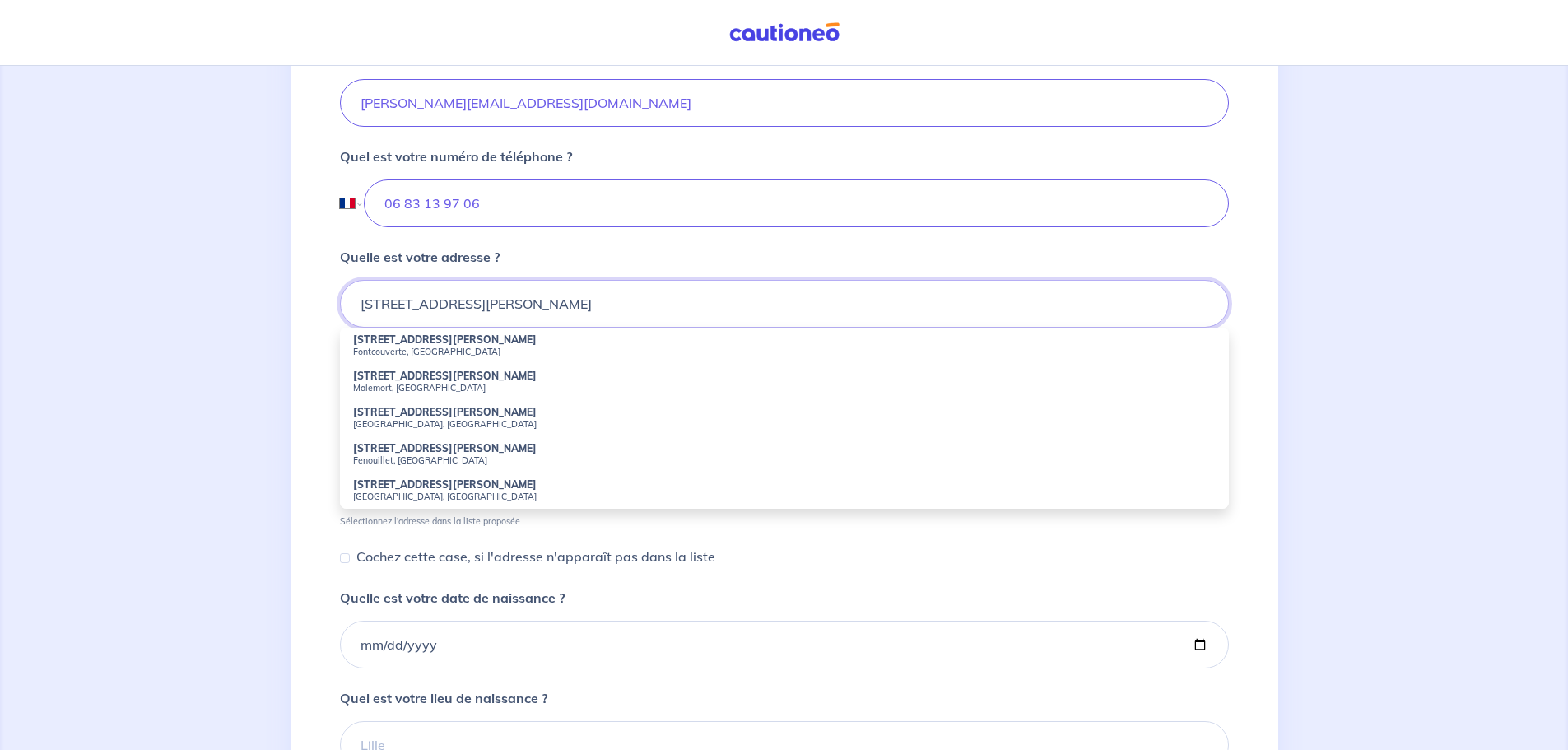 scroll, scrollTop: 329, scrollLeft: 0, axis: vertical 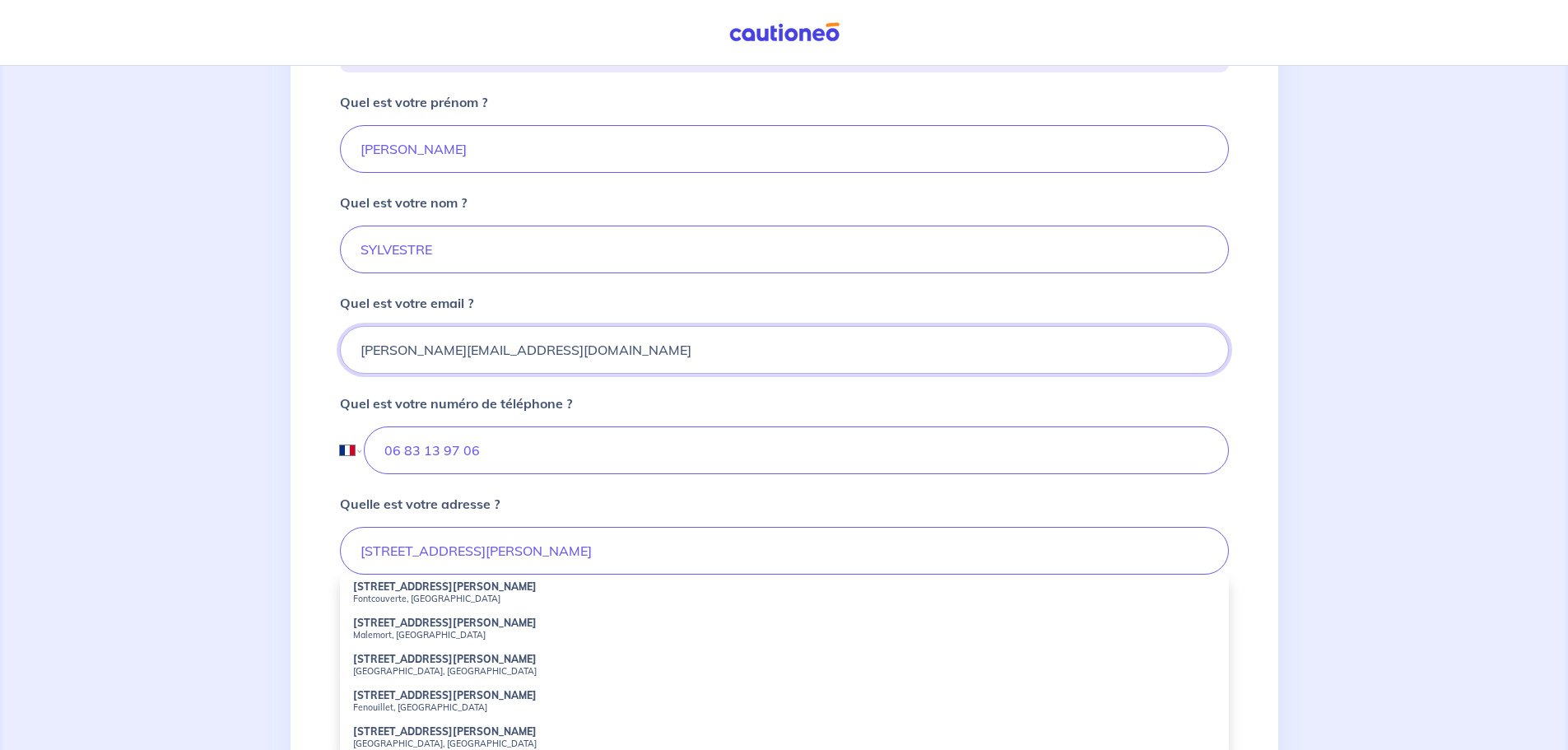 drag, startPoint x: 626, startPoint y: 350, endPoint x: 168, endPoint y: 334, distance: 458.2794 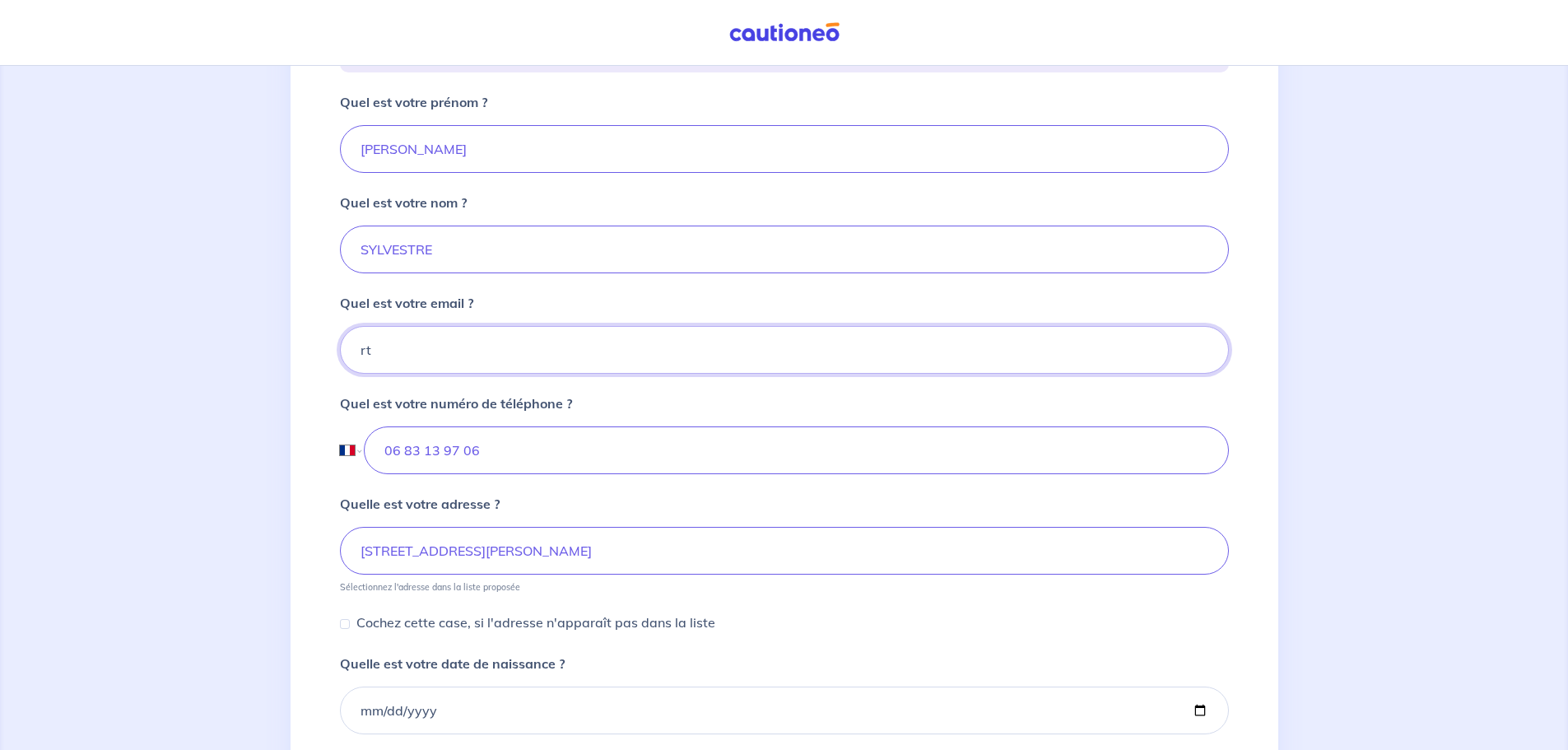 type on "[EMAIL_ADDRESS][DOMAIN_NAME]" 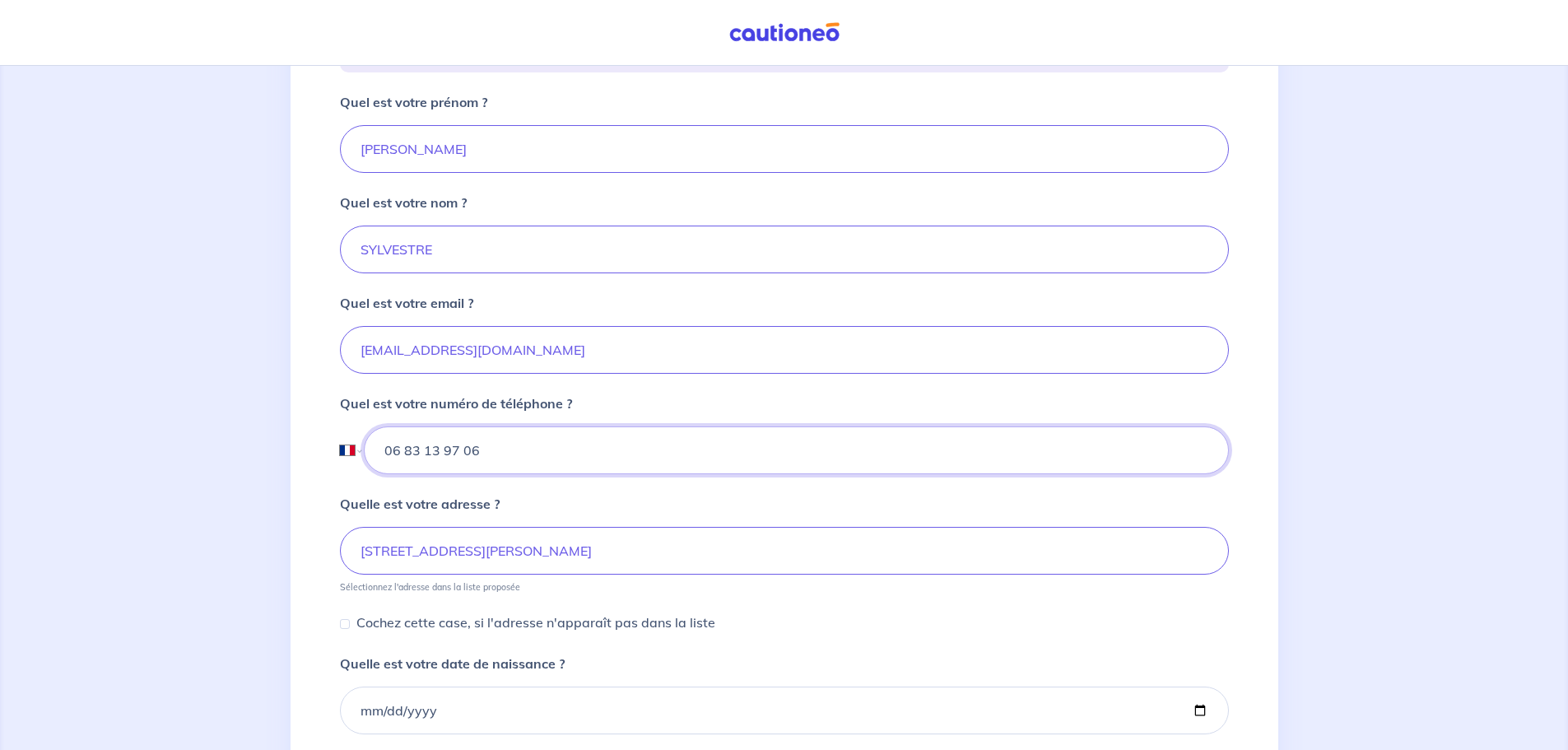 click on "06 83 13 97 06" at bounding box center (796, 450) 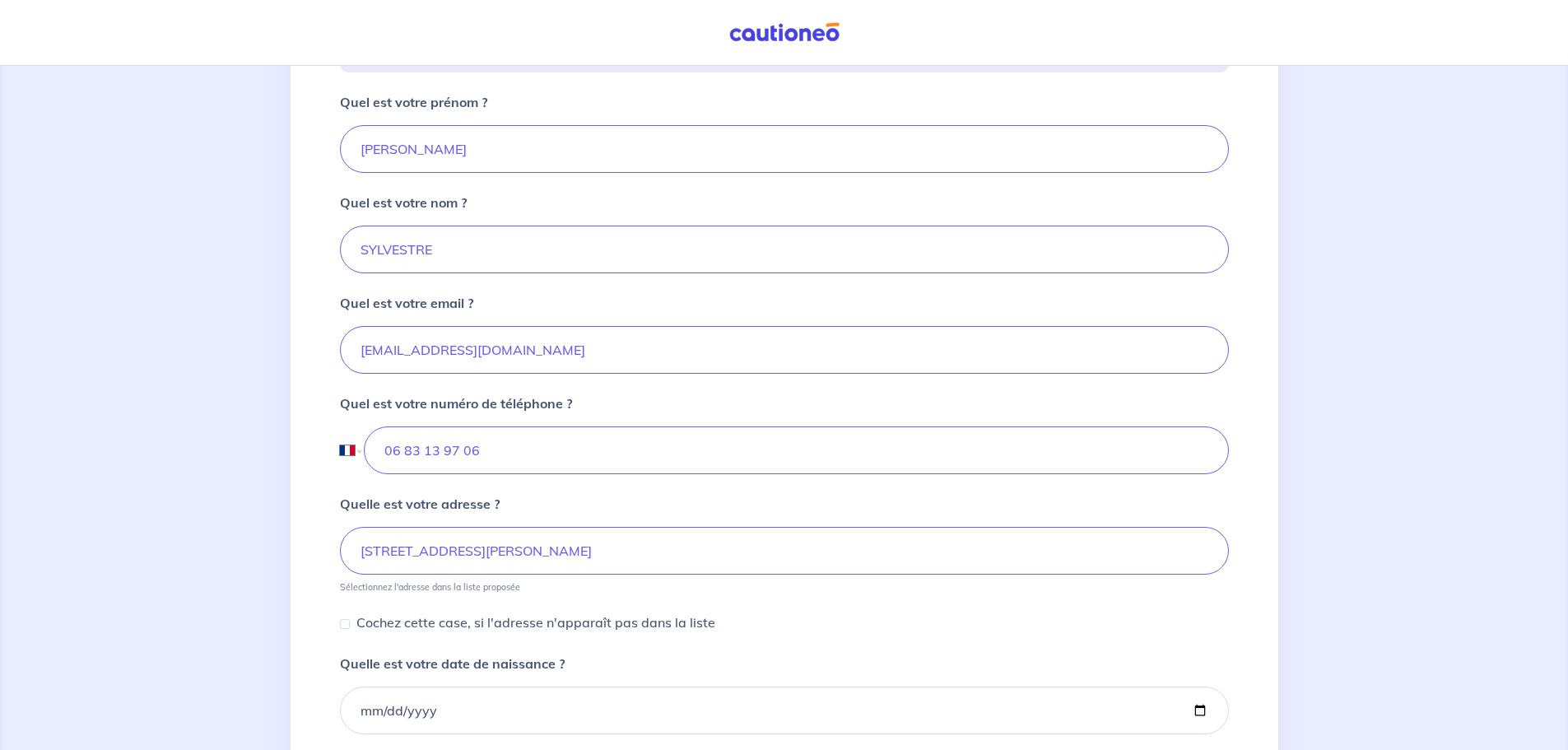 click on "Quel est votre numéro de téléphone ? International [GEOGRAPHIC_DATA] [GEOGRAPHIC_DATA] Algérie [GEOGRAPHIC_DATA] [GEOGRAPHIC_DATA] [GEOGRAPHIC_DATA] [GEOGRAPHIC_DATA] [GEOGRAPHIC_DATA] [GEOGRAPHIC_DATA] [GEOGRAPHIC_DATA] [GEOGRAPHIC_DATA] [GEOGRAPHIC_DATA] [GEOGRAPHIC_DATA] [GEOGRAPHIC_DATA] [GEOGRAPHIC_DATA] [GEOGRAPHIC_DATA] [GEOGRAPHIC_DATA] [GEOGRAPHIC_DATA] [GEOGRAPHIC_DATA] [GEOGRAPHIC_DATA] [GEOGRAPHIC_DATA] [GEOGRAPHIC_DATA] [GEOGRAPHIC_DATA] [GEOGRAPHIC_DATA] [GEOGRAPHIC_DATA] [GEOGRAPHIC_DATA] [GEOGRAPHIC_DATA] [GEOGRAPHIC_DATA] [GEOGRAPHIC_DATA] [GEOGRAPHIC_DATA] Brunéi [GEOGRAPHIC_DATA] [GEOGRAPHIC_DATA] [GEOGRAPHIC_DATA] [GEOGRAPHIC_DATA] [GEOGRAPHIC_DATA] [GEOGRAPHIC_DATA] [GEOGRAPHIC_DATA] Centrafrique [GEOGRAPHIC_DATA] [GEOGRAPHIC_DATA] (République populaire) [GEOGRAPHIC_DATA] [GEOGRAPHIC_DATA] [GEOGRAPHIC_DATA] (République) Corée, République ([GEOGRAPHIC_DATA]) Corée, République populaire démocratique ([GEOGRAPHIC_DATA]) [GEOGRAPHIC_DATA] [GEOGRAPHIC_DATA] [GEOGRAPHIC_DATA] [GEOGRAPHIC_DATA] [GEOGRAPHIC_DATA] [GEOGRAPHIC_DATA] [GEOGRAPHIC_DATA] [GEOGRAPHIC_DATA] (République) [GEOGRAPHIC_DATA] [GEOGRAPHIC_DATA] [GEOGRAPHIC_DATA] [GEOGRAPHIC_DATA] Arabes [GEOGRAPHIC_DATA] [GEOGRAPHIC_DATA] Erythrée [GEOGRAPHIC_DATA] [GEOGRAPHIC_DATA] États-Unis d'Amérique Ethiopie ex-République yougoslave de [GEOGRAPHIC_DATA] [GEOGRAPHIC_DATA] [GEOGRAPHIC_DATA] [GEOGRAPHIC_DATA] [GEOGRAPHIC_DATA] [GEOGRAPHIC_DATA] [GEOGRAPHIC_DATA] [GEOGRAPHIC_DATA] [GEOGRAPHIC_DATA] [GEOGRAPHIC_DATA] et [GEOGRAPHIC_DATA] [GEOGRAPHIC_DATA] [GEOGRAPHIC_DATA] [GEOGRAPHIC_DATA]" at bounding box center (784, 434) 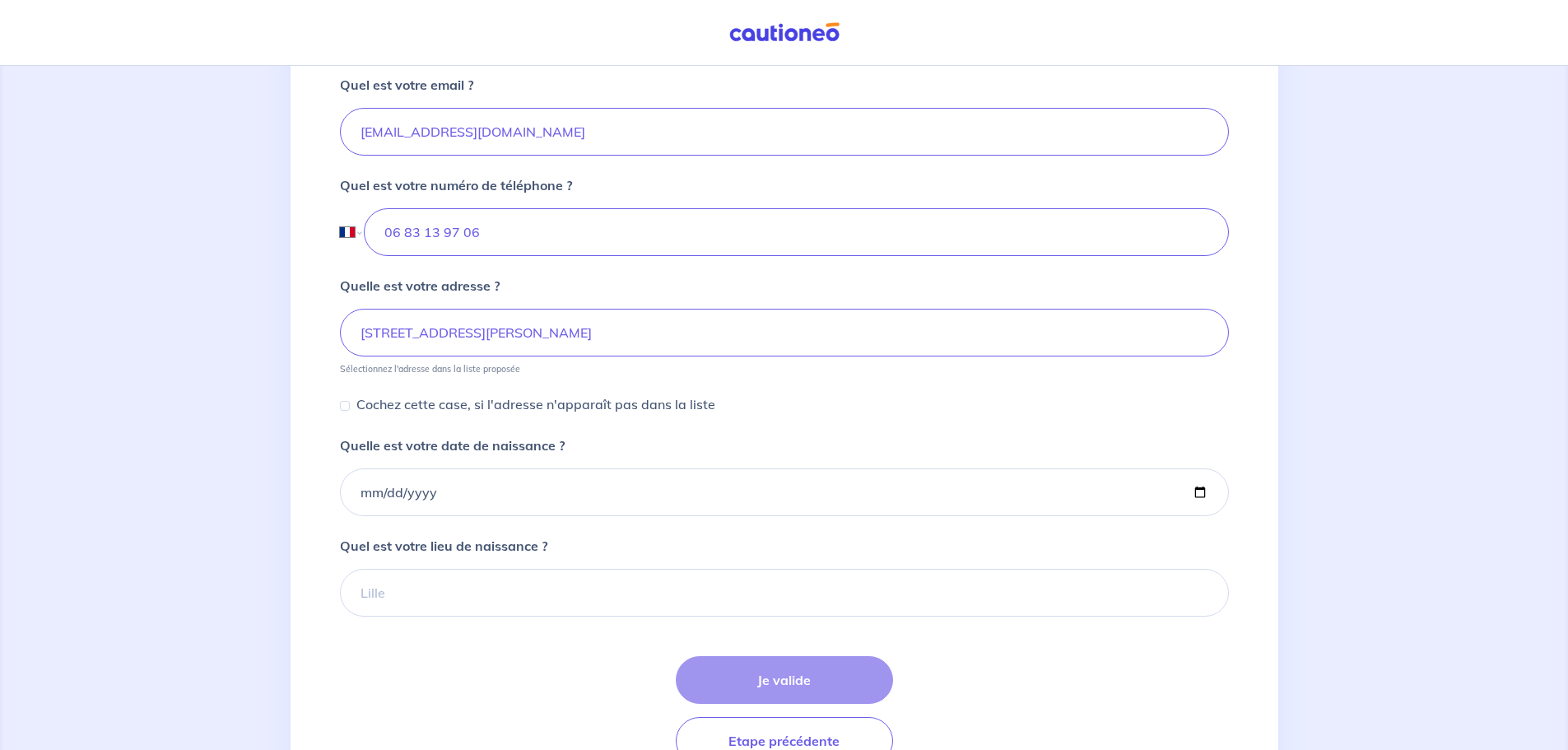 scroll, scrollTop: 576, scrollLeft: 0, axis: vertical 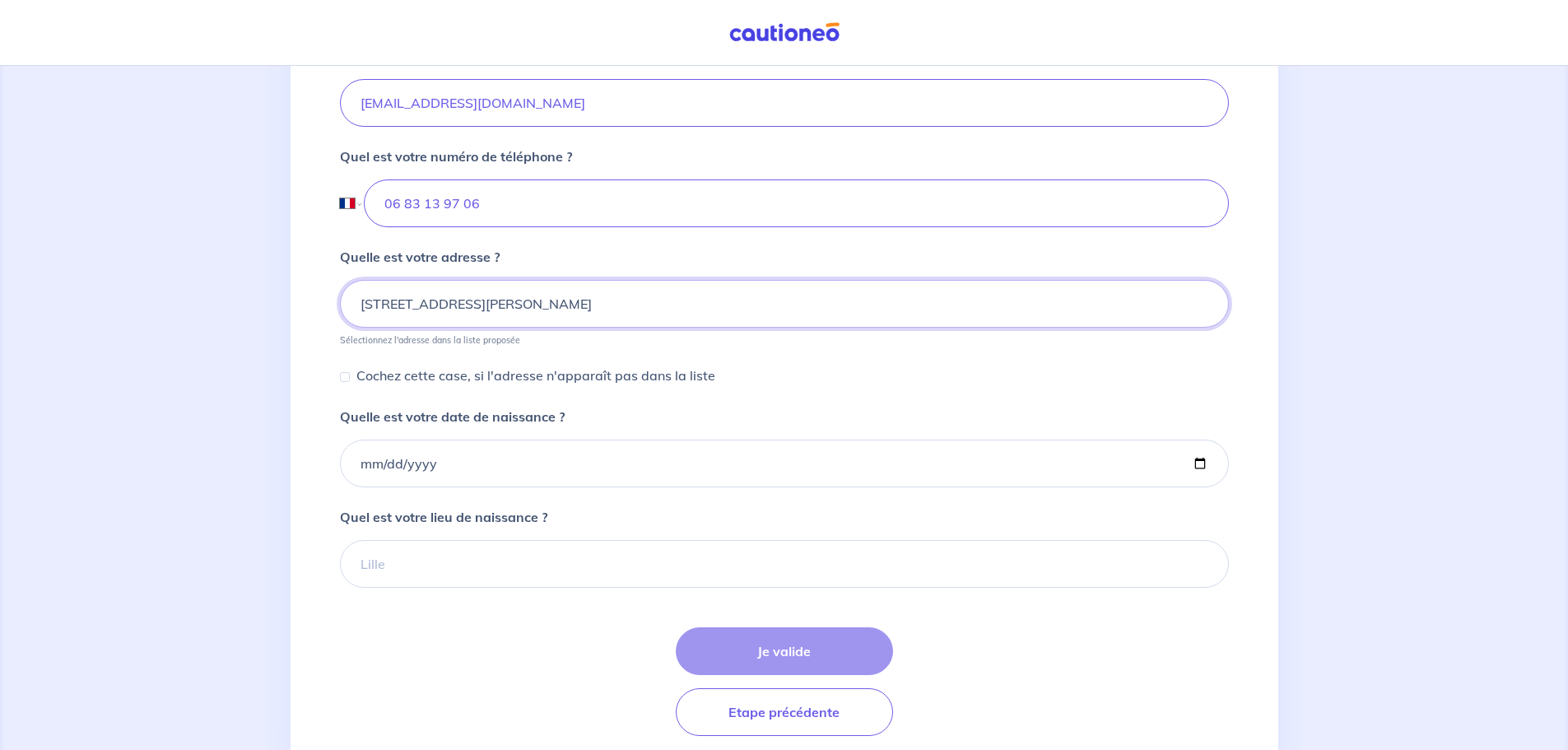 click on "[STREET_ADDRESS][PERSON_NAME]" at bounding box center (784, 304) 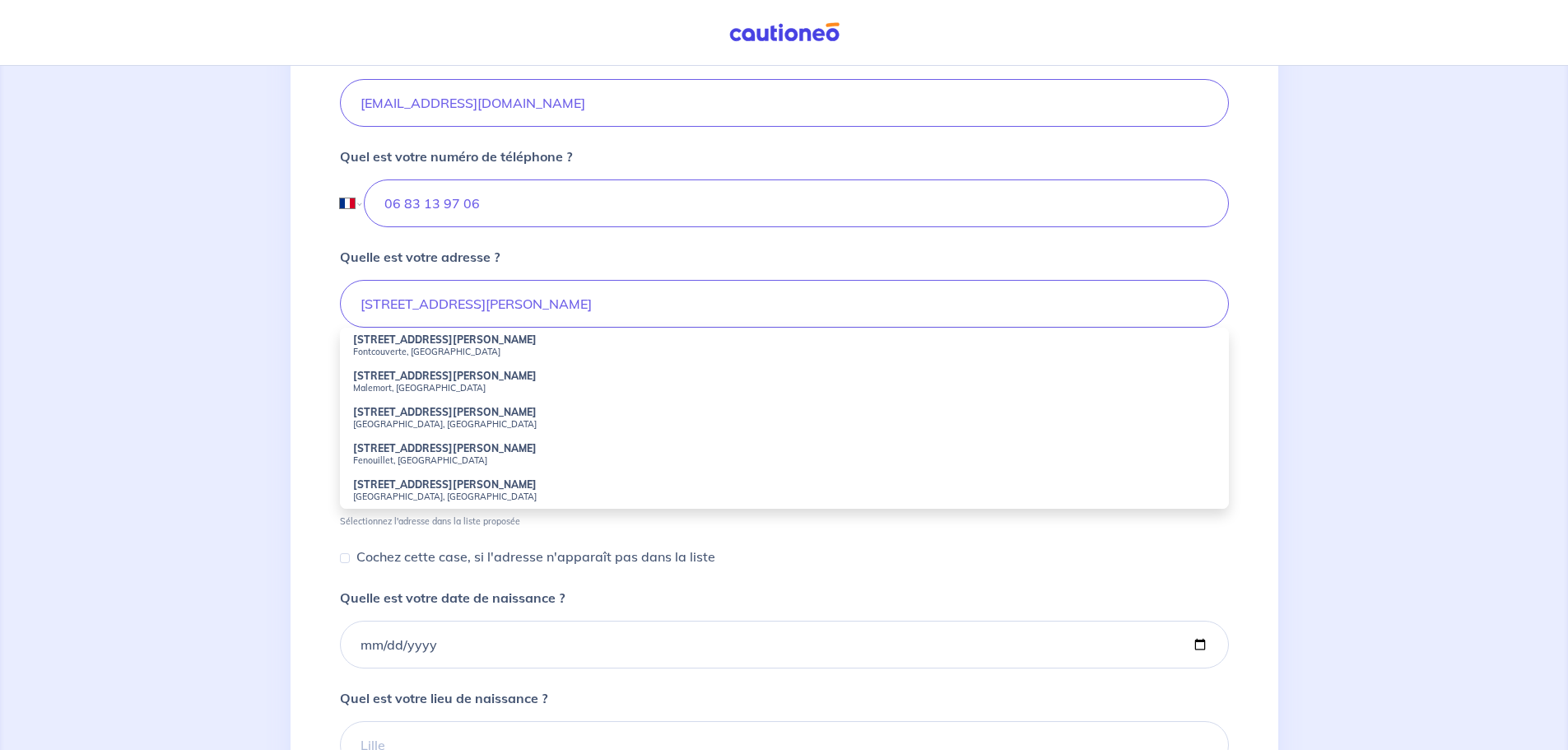 click on "Fontcouverte, [GEOGRAPHIC_DATA]" at bounding box center (784, 352) 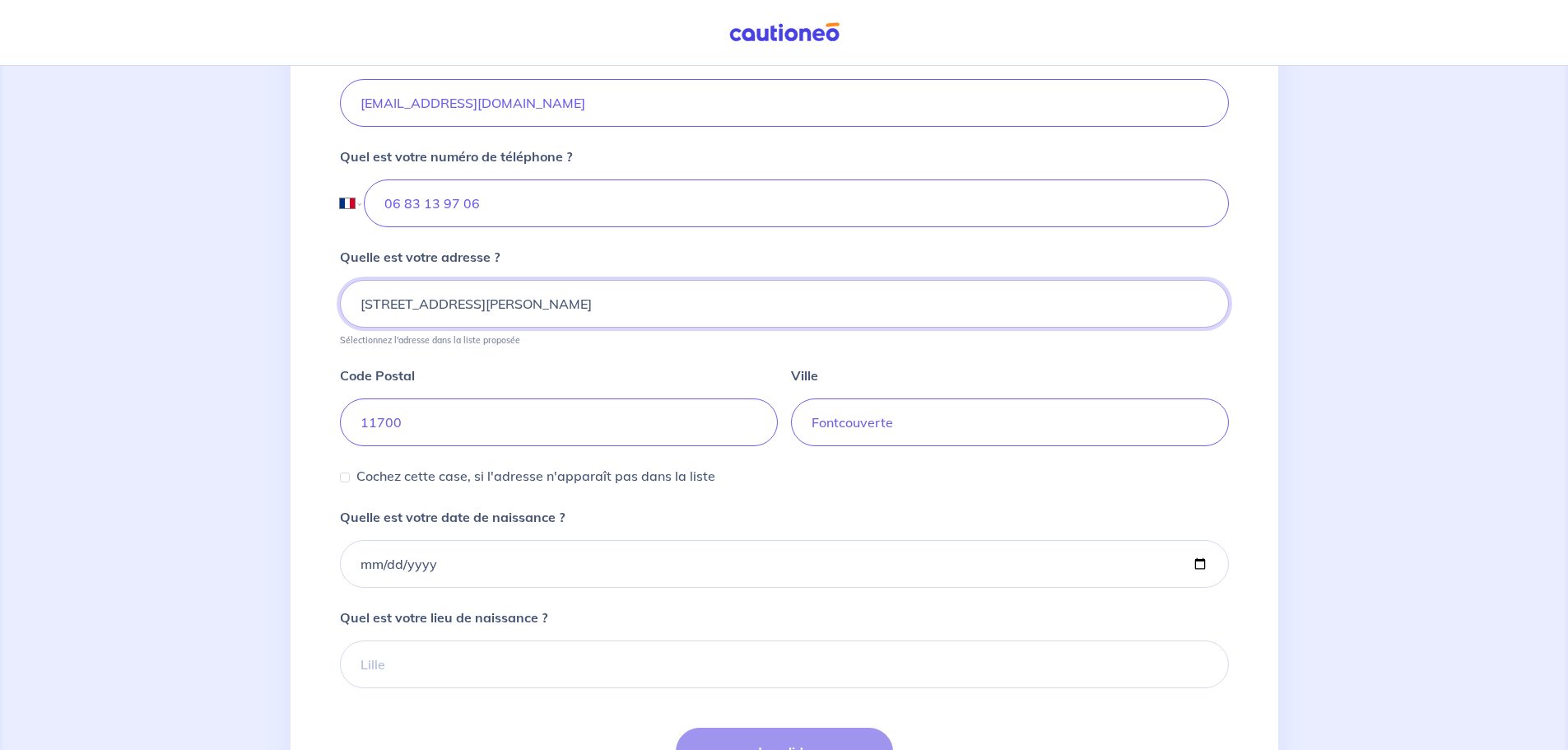 click on "[STREET_ADDRESS][PERSON_NAME]" at bounding box center [784, 304] 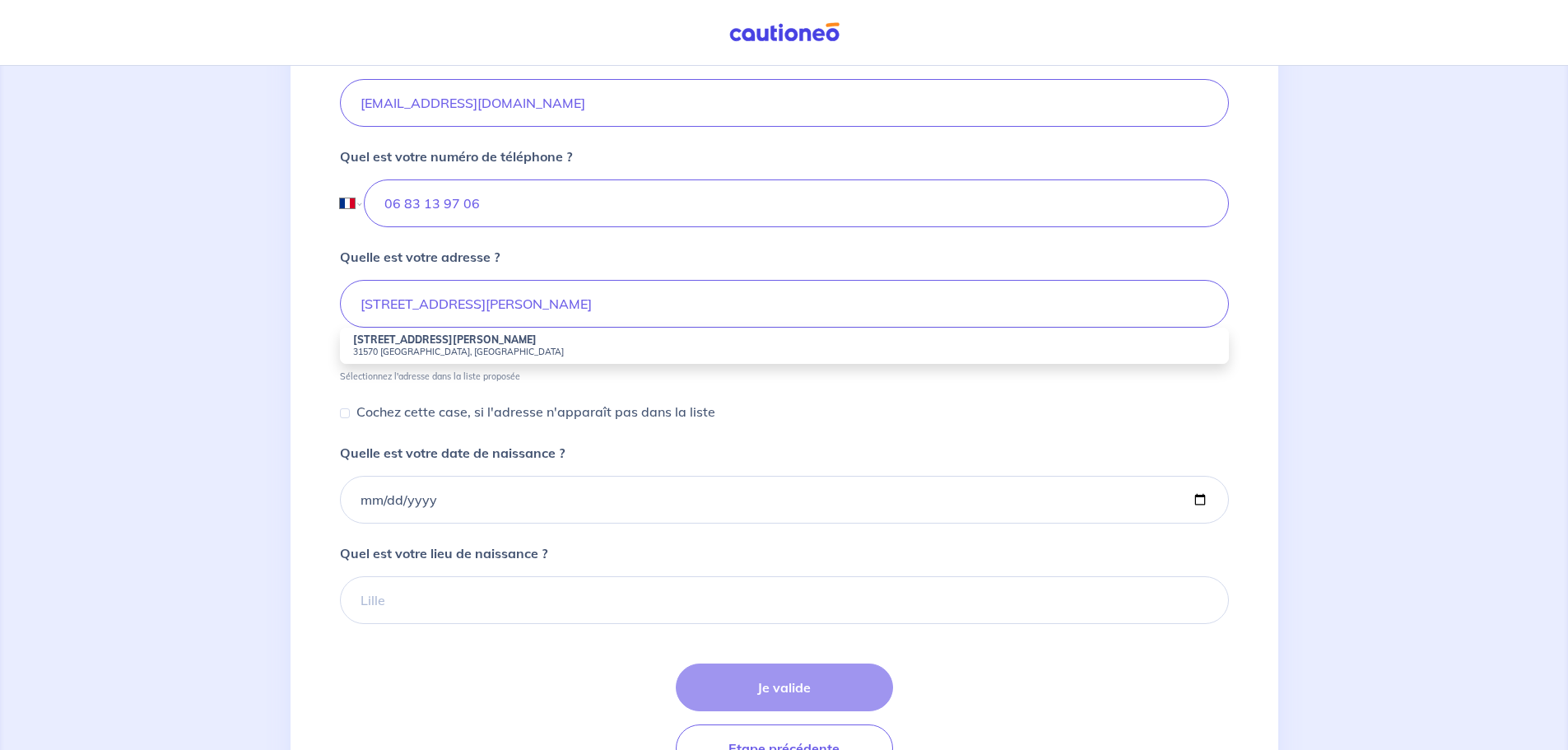 click on "[STREET_ADDRESS][PERSON_NAME]" at bounding box center (444, 339) 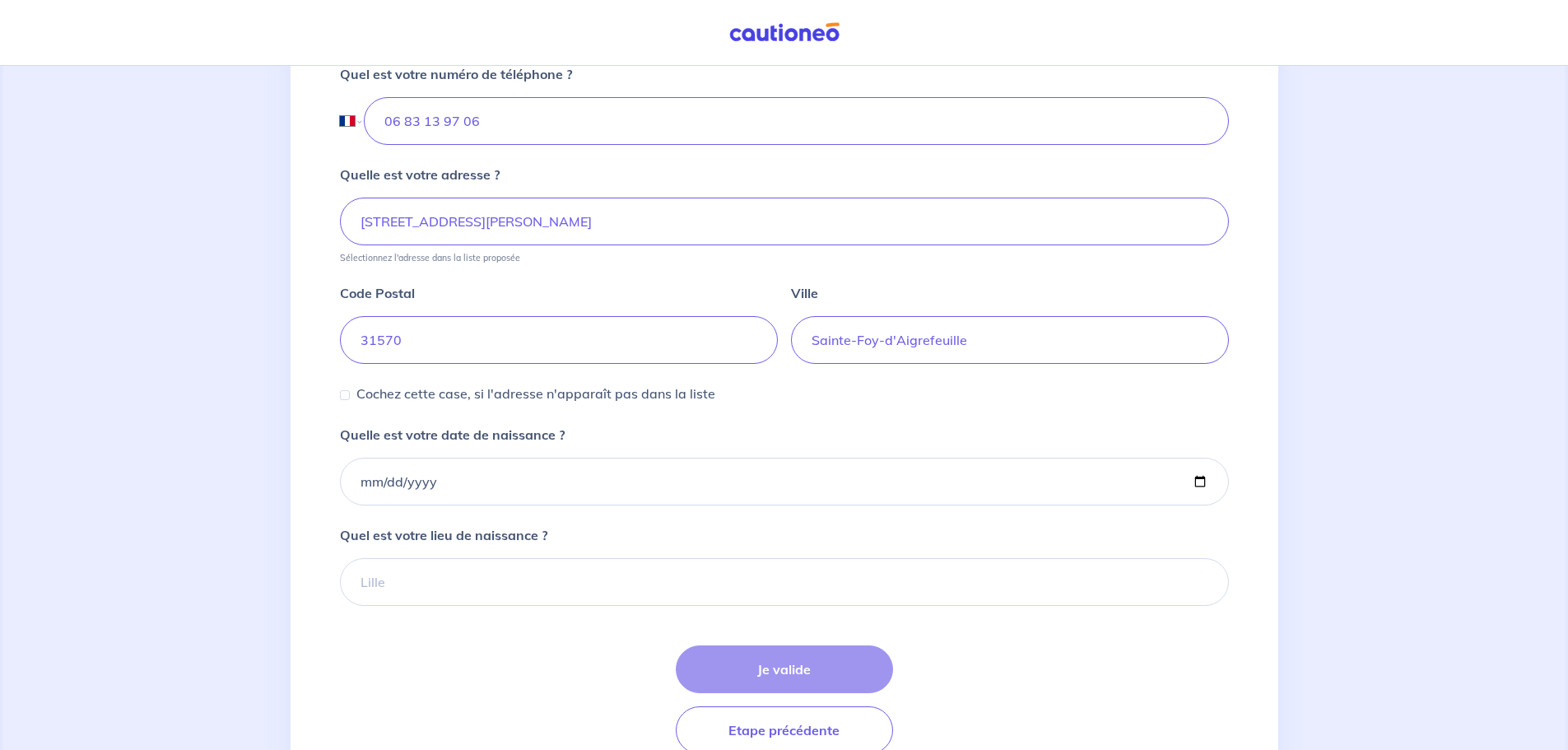 scroll, scrollTop: 735, scrollLeft: 0, axis: vertical 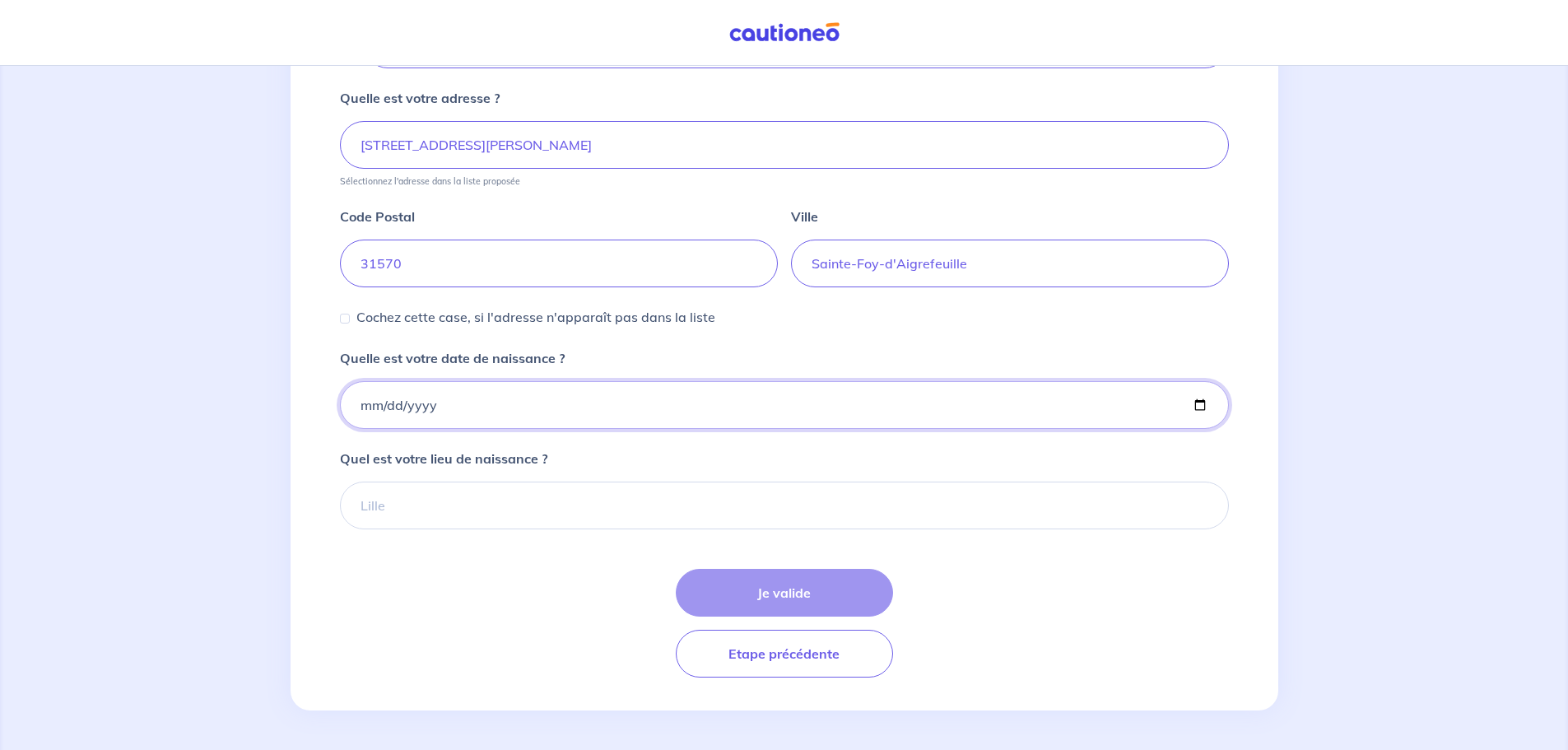 click on "Quelle est votre date de naissance ?" at bounding box center [784, 405] 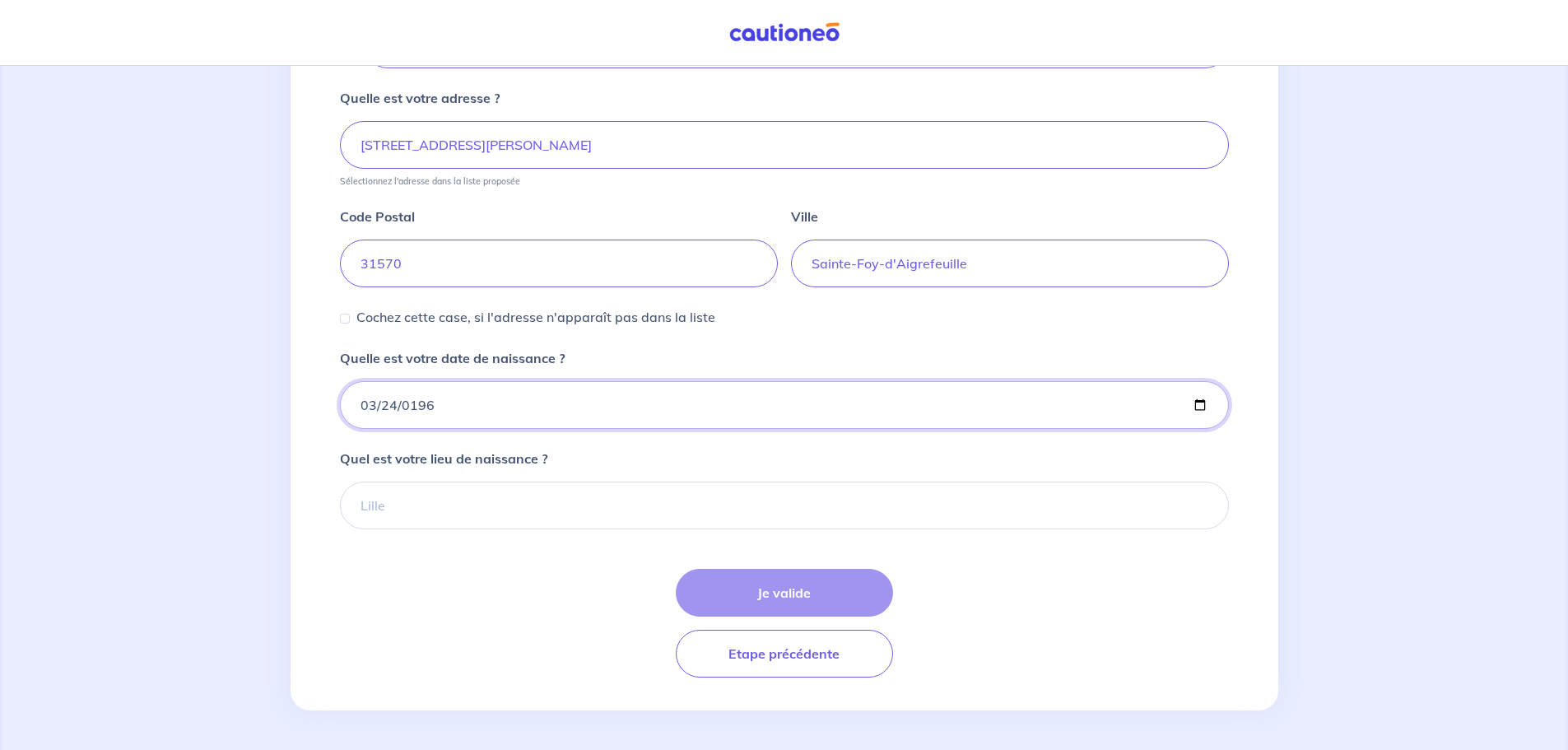 type on "[DATE]" 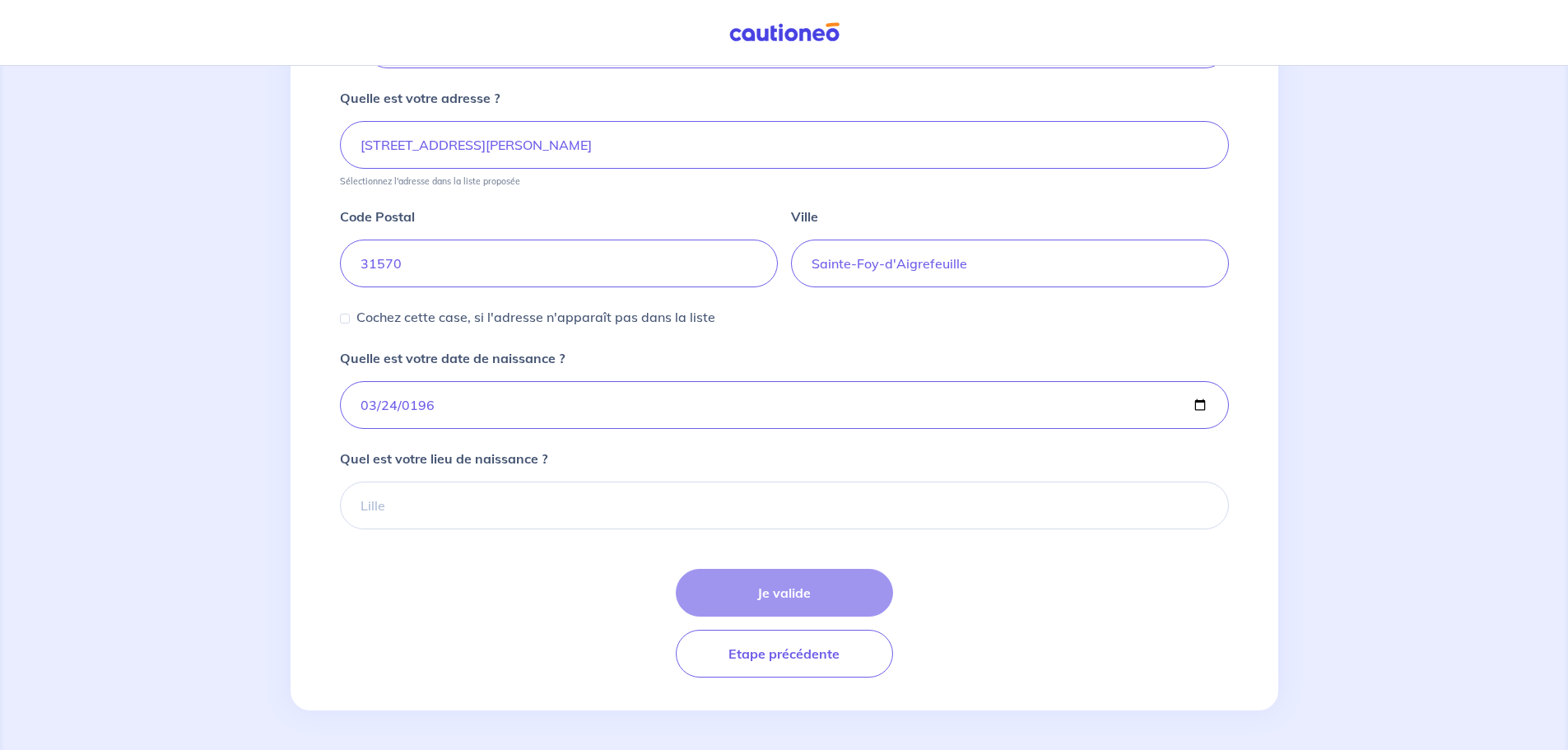 click on "Quel est votre prénom ? [PERSON_NAME] est votre nom ? SYLVESTRE Quel est votre email ? [EMAIL_ADDRESS][DOMAIN_NAME] Quel est votre numéro de téléphone ? International [GEOGRAPHIC_DATA] [GEOGRAPHIC_DATA] Algérie [GEOGRAPHIC_DATA] [GEOGRAPHIC_DATA] [GEOGRAPHIC_DATA] [GEOGRAPHIC_DATA] [GEOGRAPHIC_DATA] [GEOGRAPHIC_DATA] [GEOGRAPHIC_DATA] [GEOGRAPHIC_DATA] [GEOGRAPHIC_DATA] [GEOGRAPHIC_DATA] [GEOGRAPHIC_DATA] [GEOGRAPHIC_DATA] [GEOGRAPHIC_DATA] [GEOGRAPHIC_DATA] [GEOGRAPHIC_DATA] [GEOGRAPHIC_DATA] [GEOGRAPHIC_DATA] [GEOGRAPHIC_DATA] [GEOGRAPHIC_DATA] [GEOGRAPHIC_DATA] [GEOGRAPHIC_DATA] [GEOGRAPHIC_DATA] [GEOGRAPHIC_DATA] [GEOGRAPHIC_DATA] [GEOGRAPHIC_DATA] [GEOGRAPHIC_DATA] [GEOGRAPHIC_DATA] Brunéi [GEOGRAPHIC_DATA] [GEOGRAPHIC_DATA] [GEOGRAPHIC_DATA] [GEOGRAPHIC_DATA] [GEOGRAPHIC_DATA] [GEOGRAPHIC_DATA] [GEOGRAPHIC_DATA] Centrafrique [GEOGRAPHIC_DATA] [GEOGRAPHIC_DATA] (République populaire) [GEOGRAPHIC_DATA] [GEOGRAPHIC_DATA] [GEOGRAPHIC_DATA] (République) Corée, République ([GEOGRAPHIC_DATA]) Corée, République populaire démocratique ([GEOGRAPHIC_DATA]) [GEOGRAPHIC_DATA] [GEOGRAPHIC_DATA] [GEOGRAPHIC_DATA] [GEOGRAPHIC_DATA] [GEOGRAPHIC_DATA] [GEOGRAPHIC_DATA] [GEOGRAPHIC_DATA] [GEOGRAPHIC_DATA] (République) [GEOGRAPHIC_DATA] [GEOGRAPHIC_DATA] [GEOGRAPHIC_DATA] [GEOGRAPHIC_DATA] Arabes [GEOGRAPHIC_DATA] [GEOGRAPHIC_DATA] Erythrée [GEOGRAPHIC_DATA] [GEOGRAPHIC_DATA] États-Unis d'Amérique Ethiopie ex-République yougoslave de [GEOGRAPHIC_DATA] [GEOGRAPHIC_DATA] [GEOGRAPHIC_DATA] [GEOGRAPHIC_DATA] [GEOGRAPHIC_DATA] [US_STATE]" at bounding box center [784, 182] 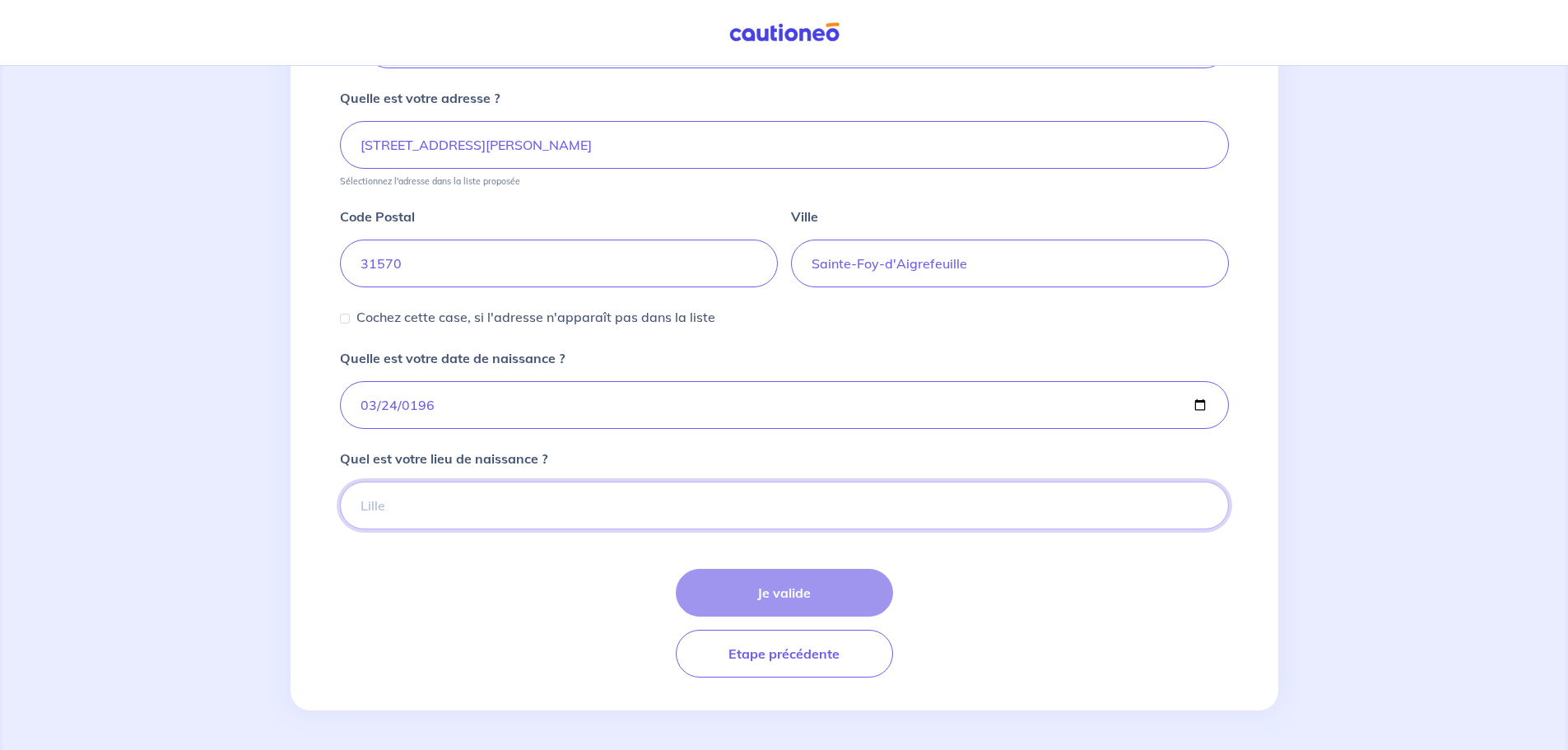 click on "Quel est votre lieu de naissance ?" at bounding box center [784, 505] 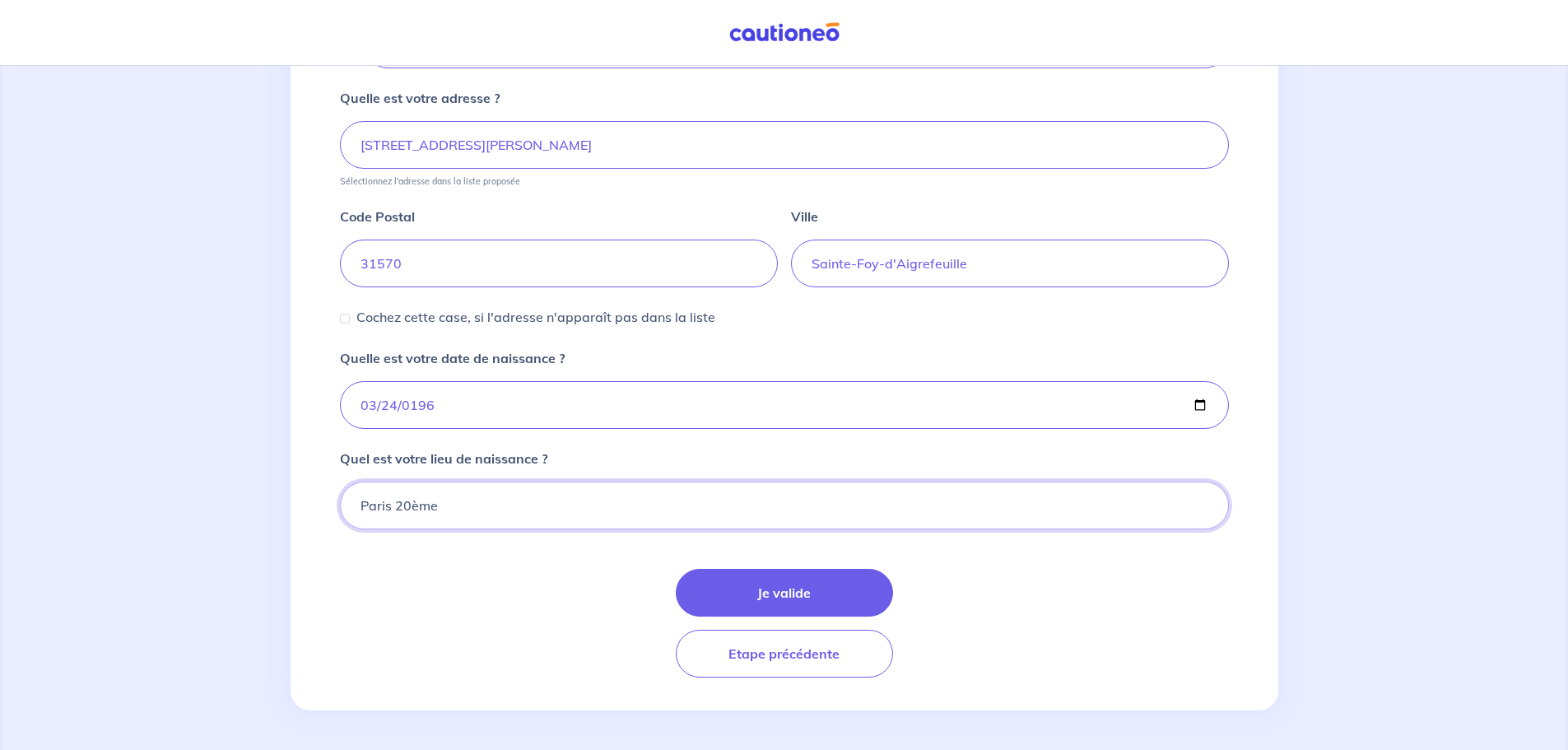 type on "Paris 20ème" 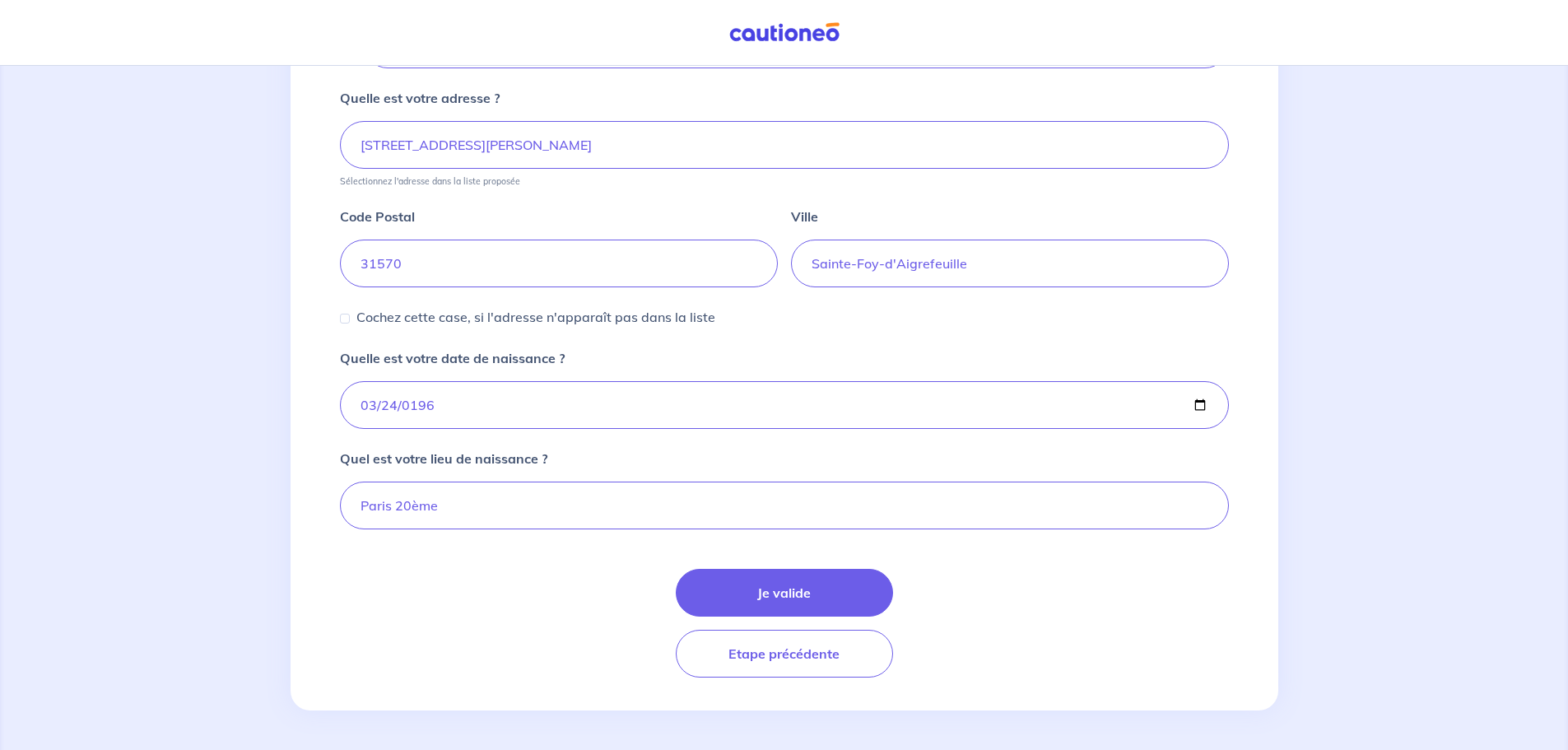 click on "Je valide Etape précédente" at bounding box center [784, 623] 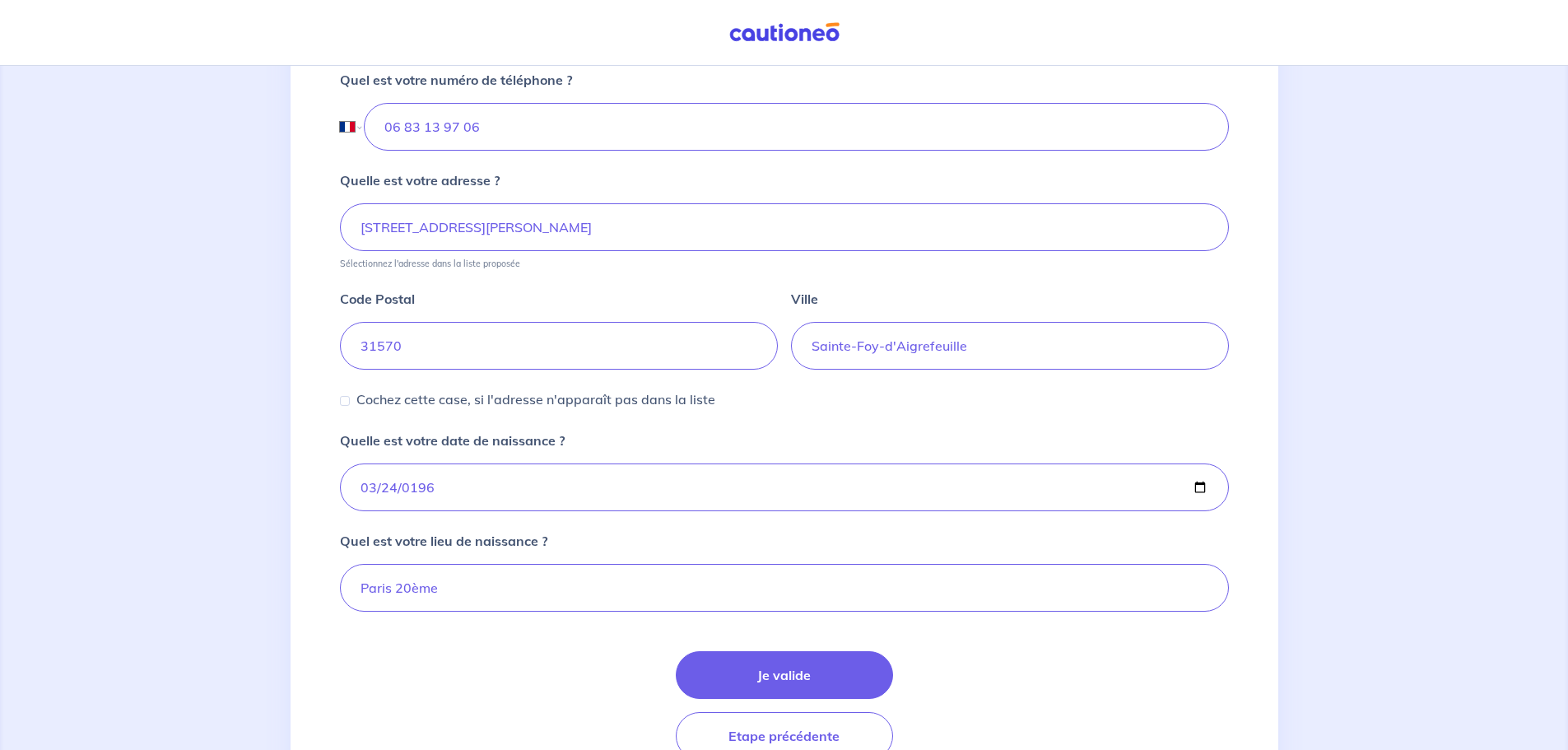 scroll, scrollTop: 735, scrollLeft: 0, axis: vertical 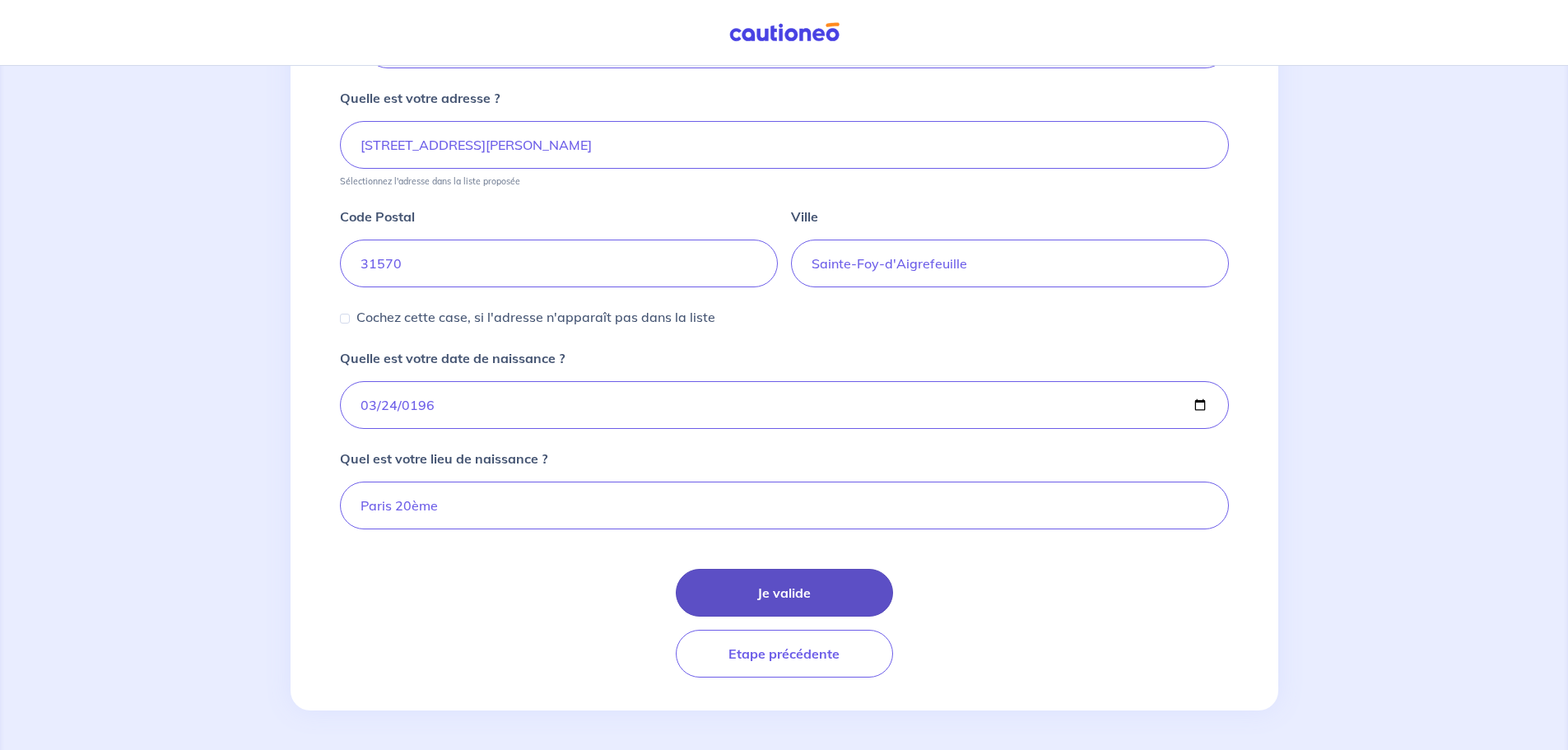 click on "Je valide" at bounding box center [784, 593] 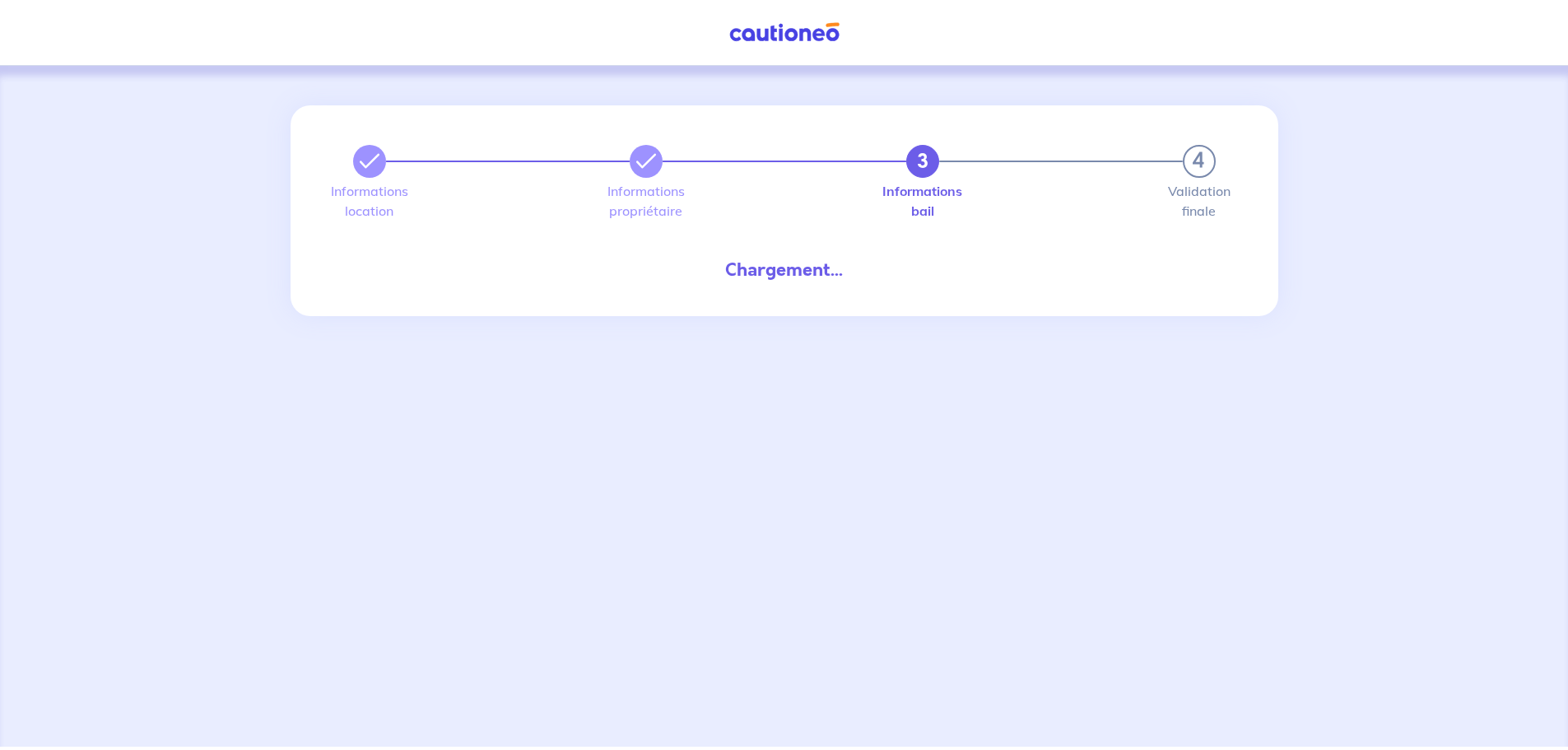 scroll, scrollTop: 0, scrollLeft: 0, axis: both 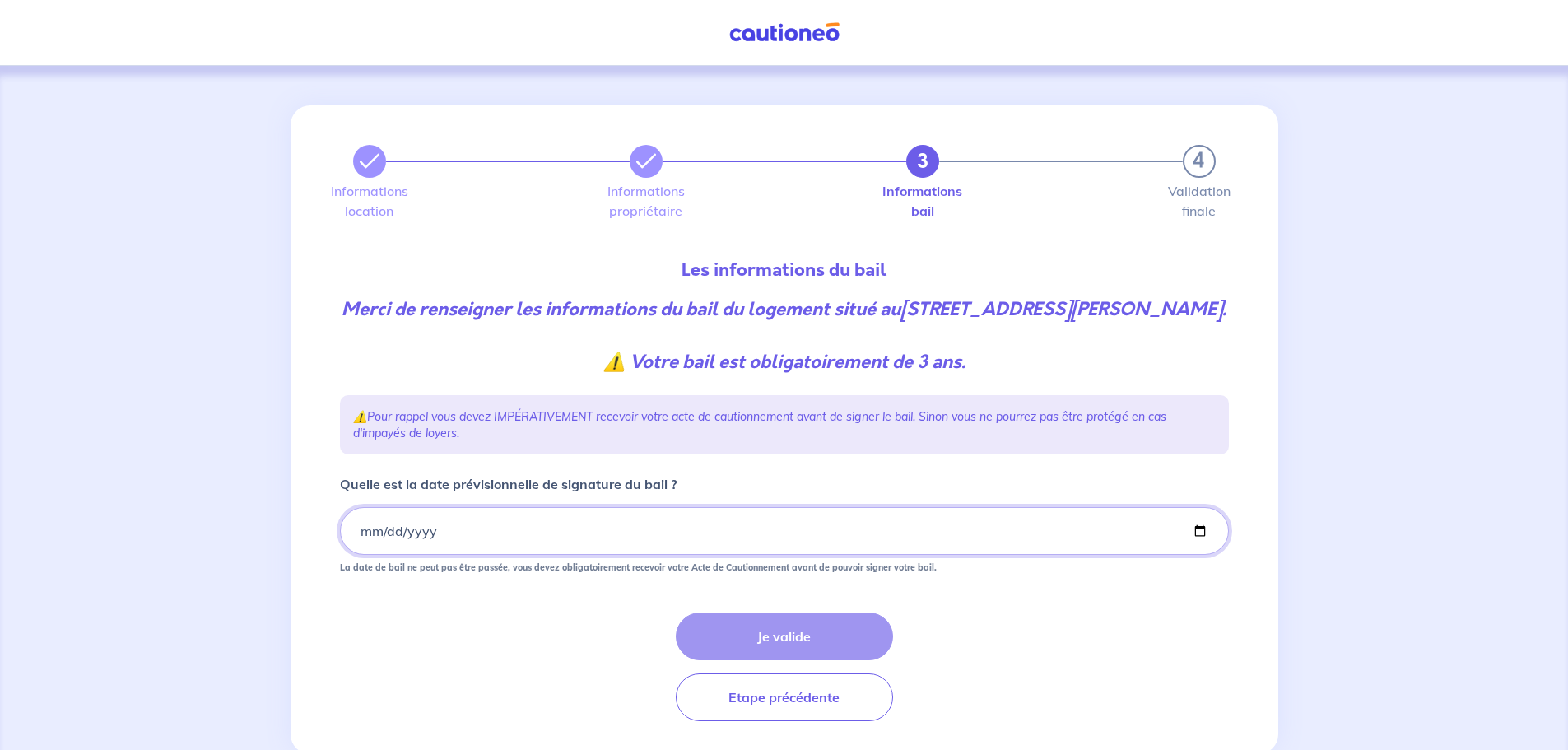 click on "Quelle est la date prévisionnelle de signature du bail ?" at bounding box center [784, 531] 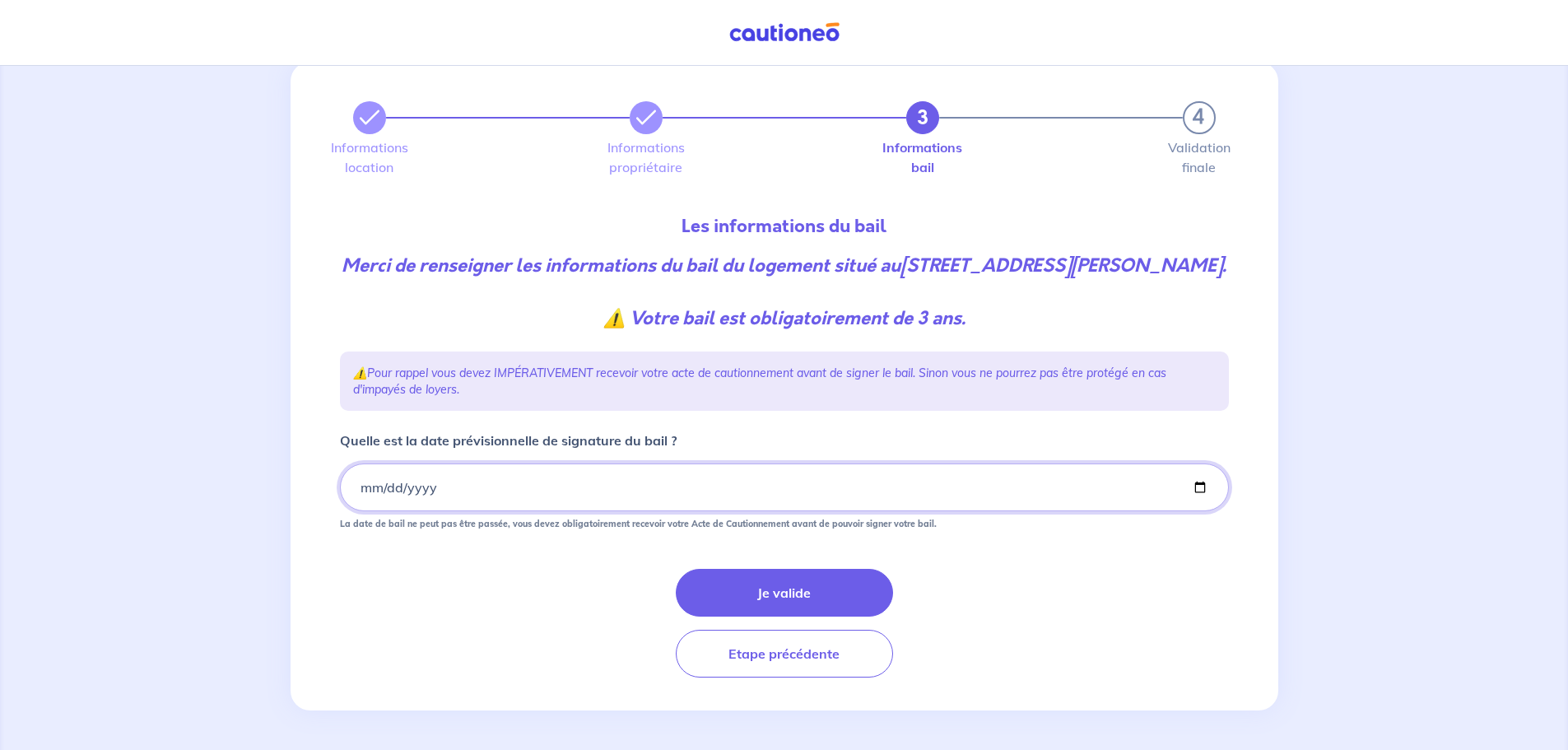 scroll, scrollTop: 70, scrollLeft: 0, axis: vertical 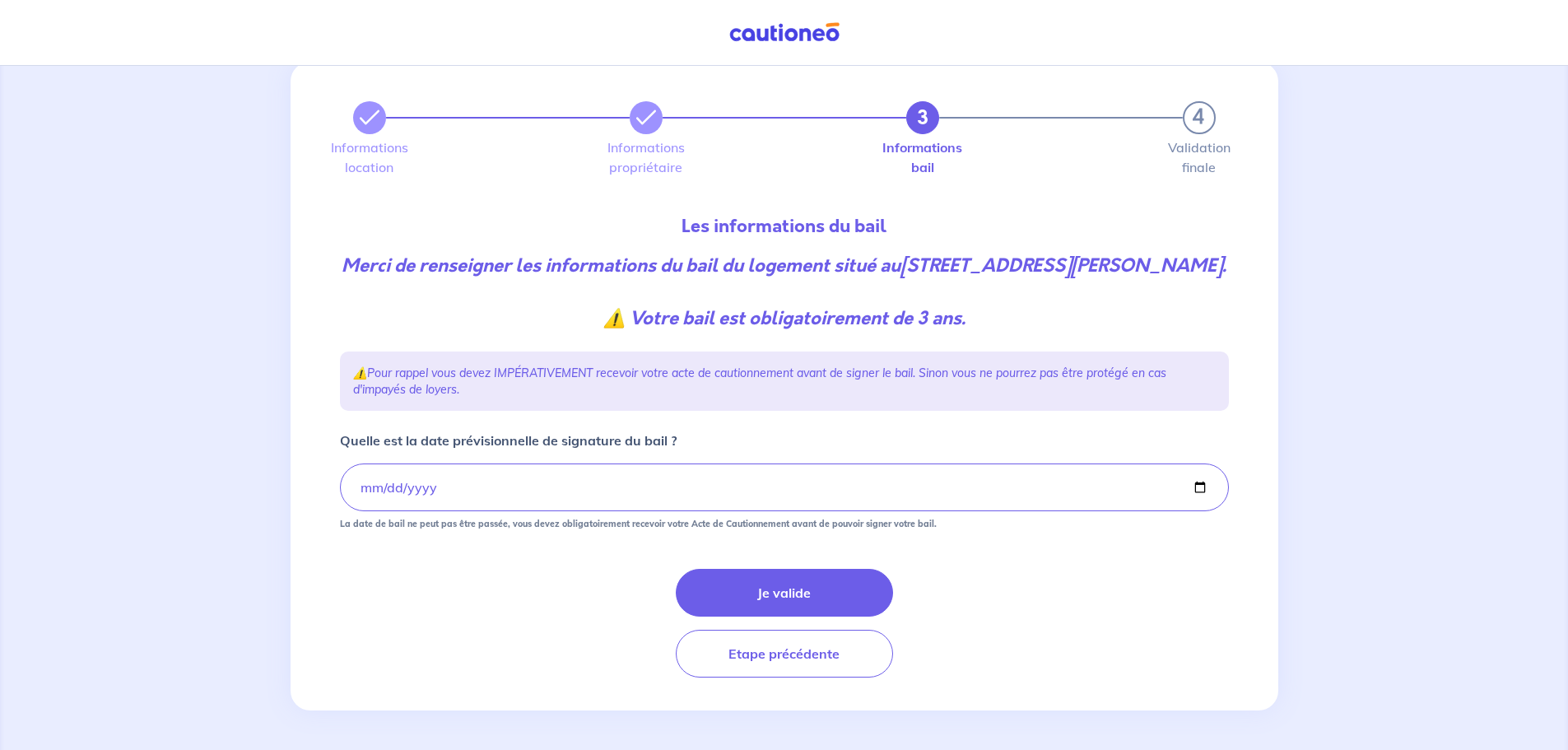 click on "Je valide Etape précédente" at bounding box center (784, 623) 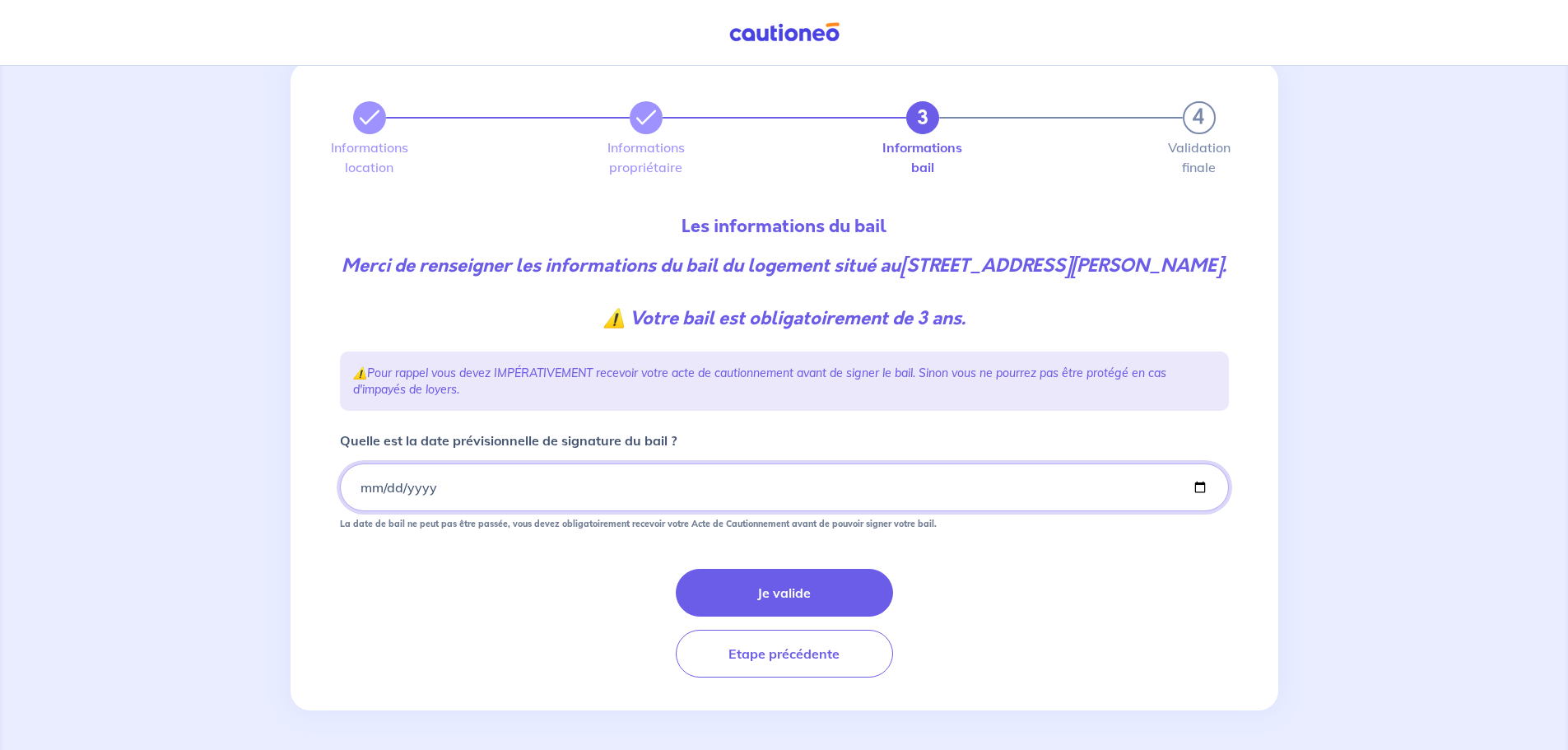 click on "[DATE]" at bounding box center (784, 487) 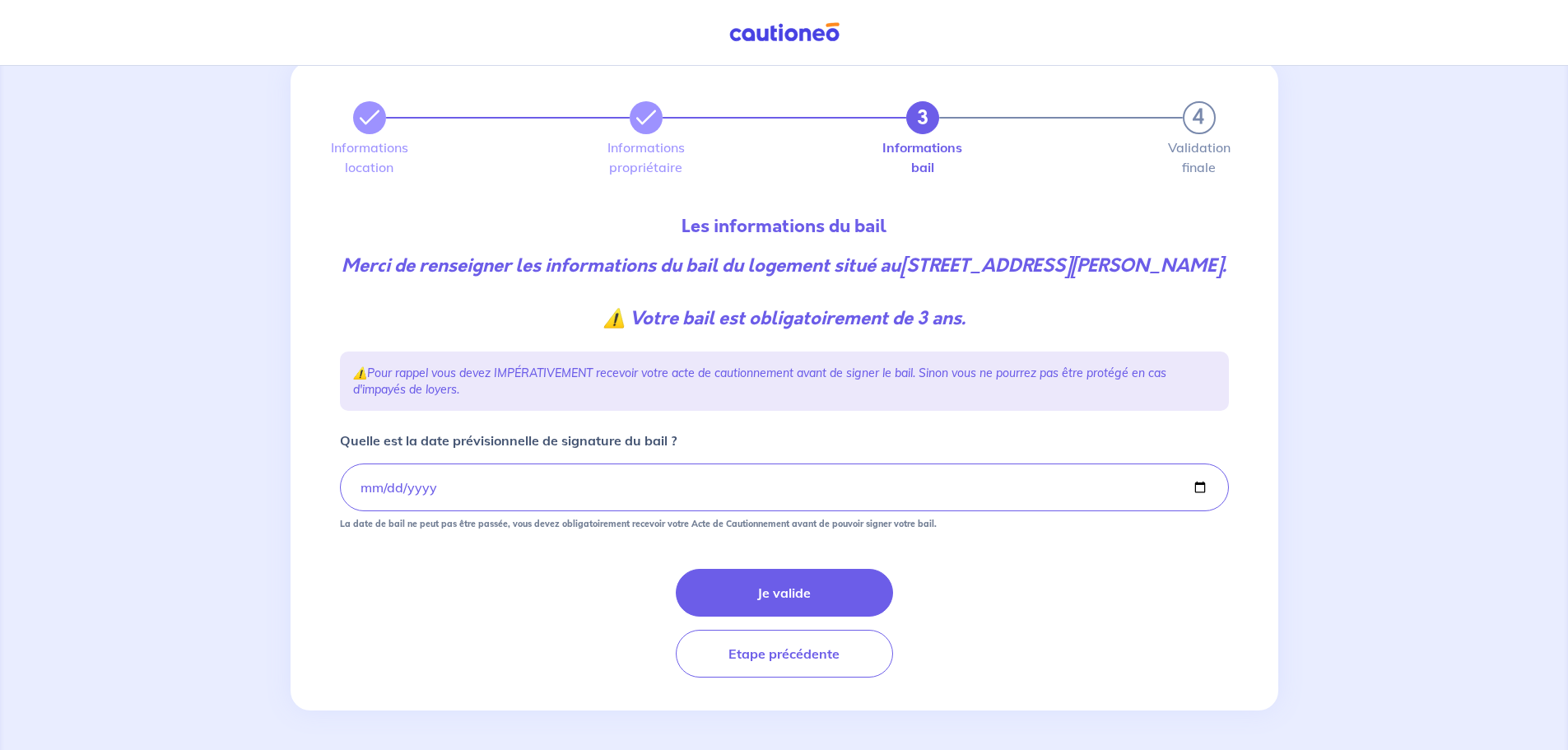 click on "Je valide Etape précédente" at bounding box center [784, 623] 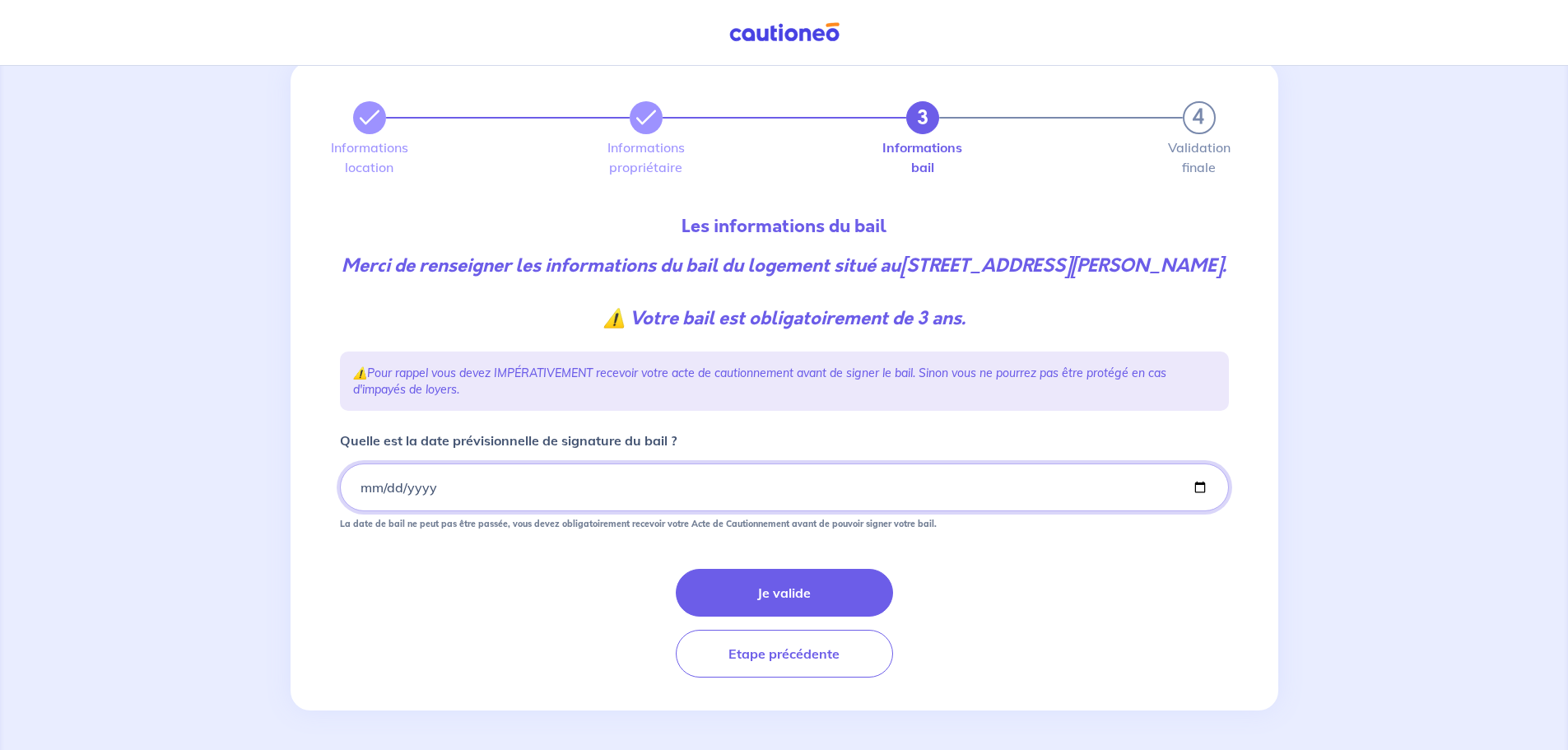 click on "[DATE]" at bounding box center (784, 487) 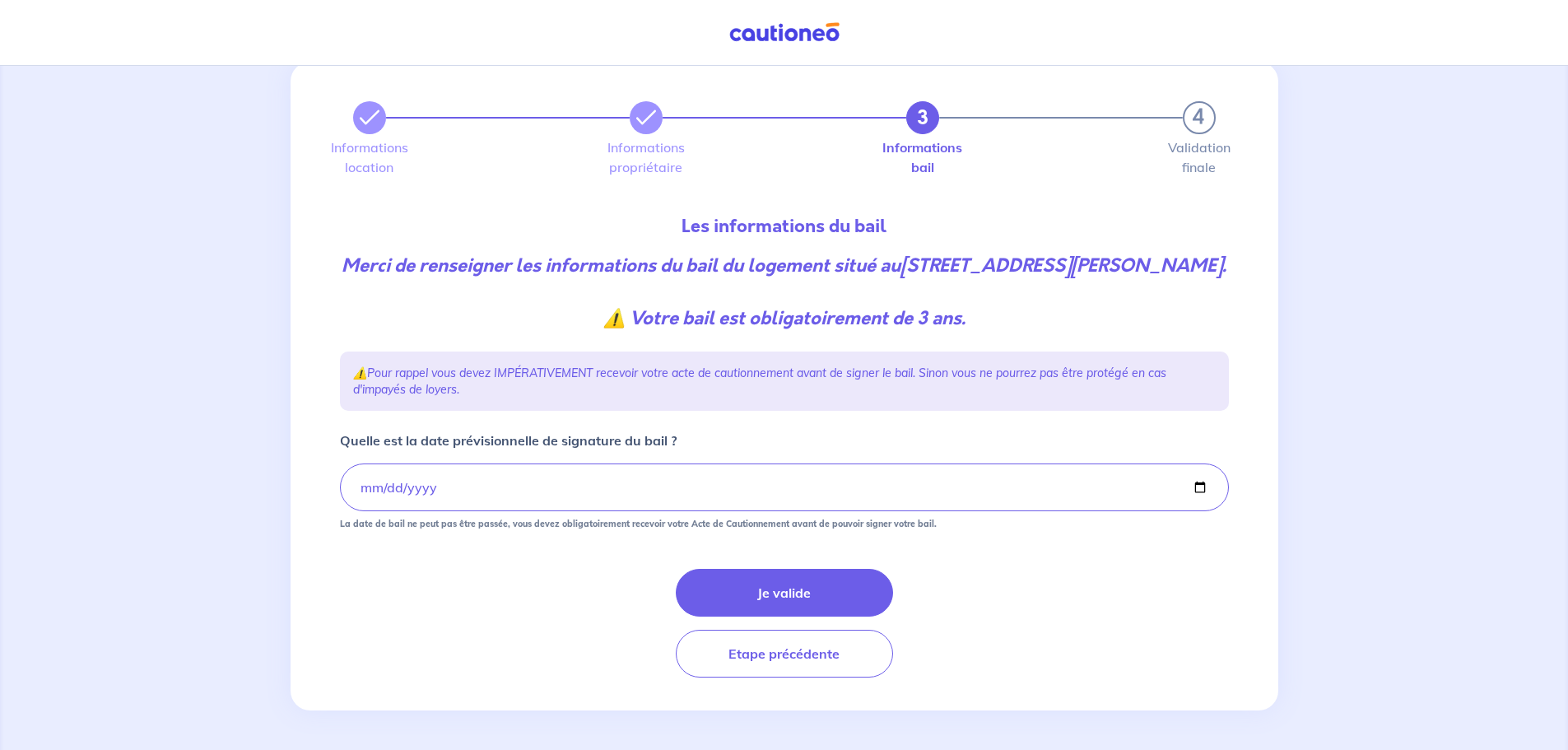 click on "Je valide Etape précédente" at bounding box center (784, 623) 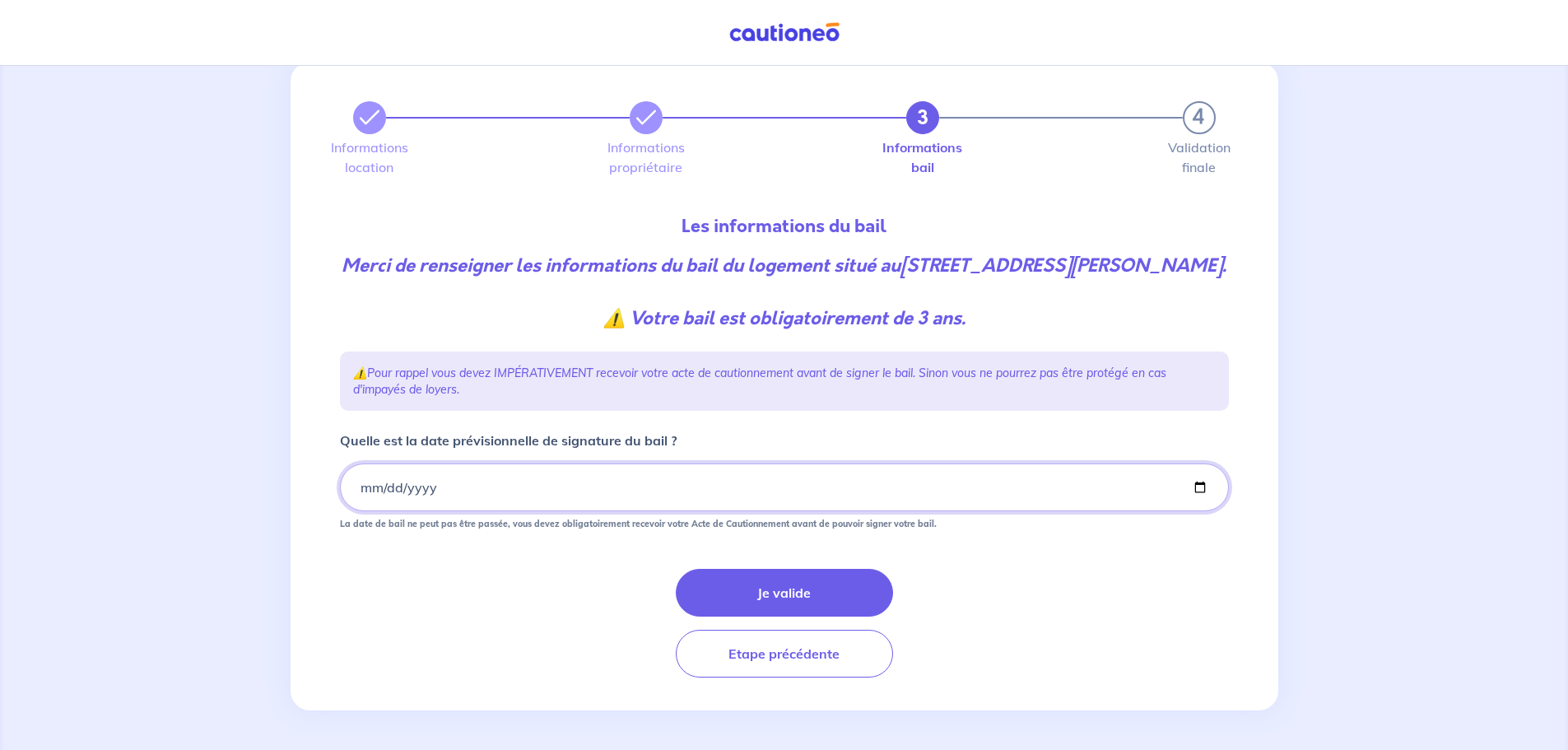 click on "[DATE]" at bounding box center (784, 487) 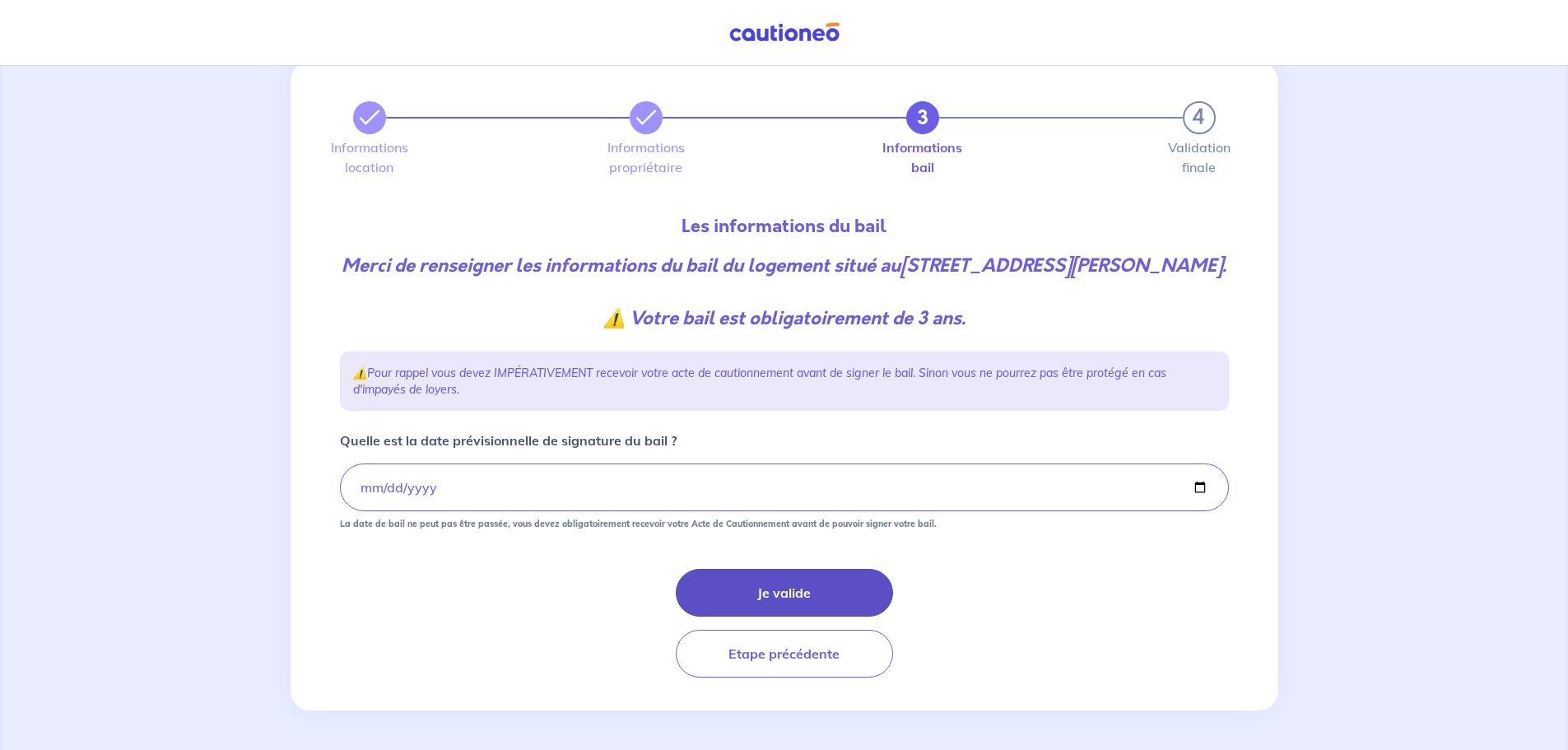 click on "Je valide" at bounding box center (784, 593) 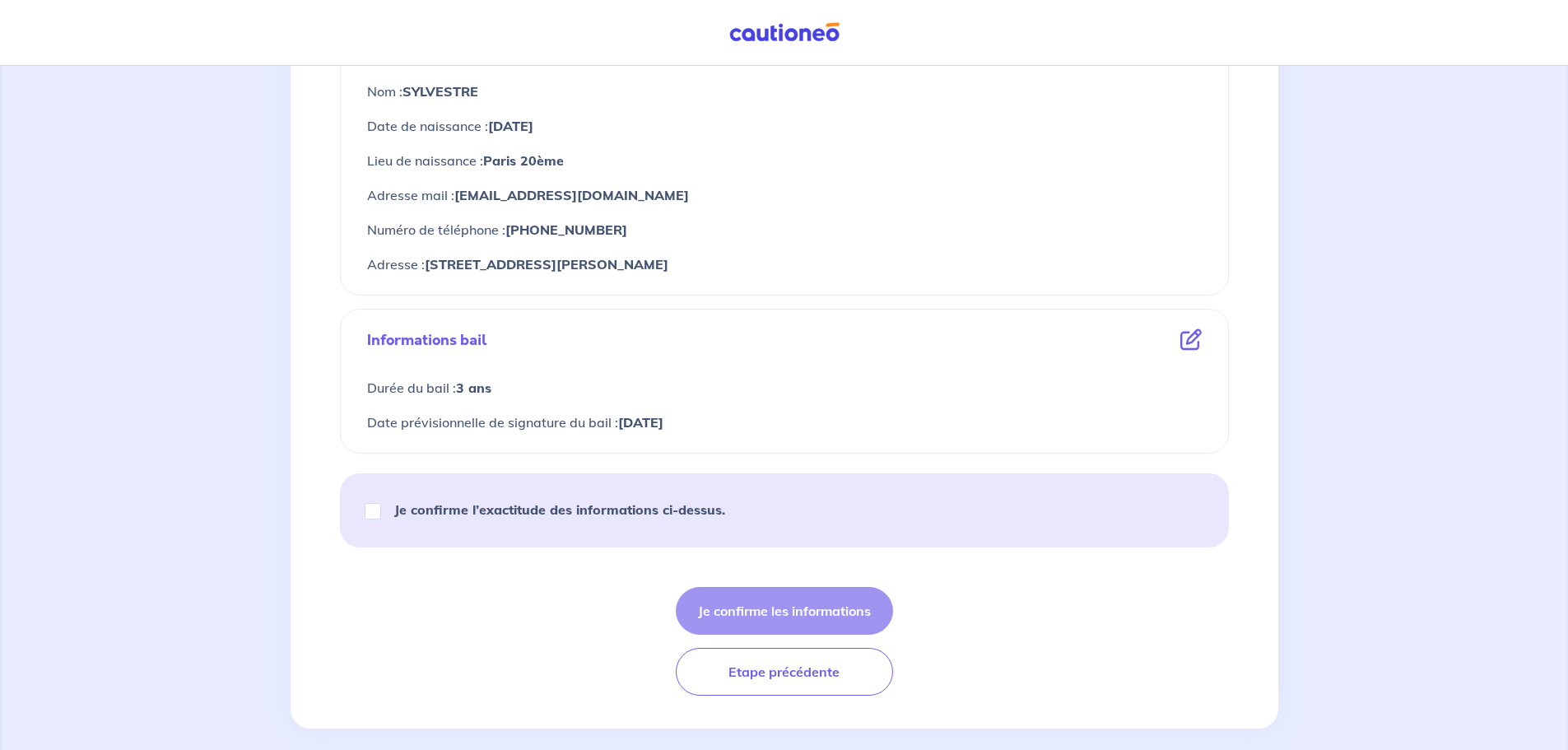 scroll, scrollTop: 697, scrollLeft: 0, axis: vertical 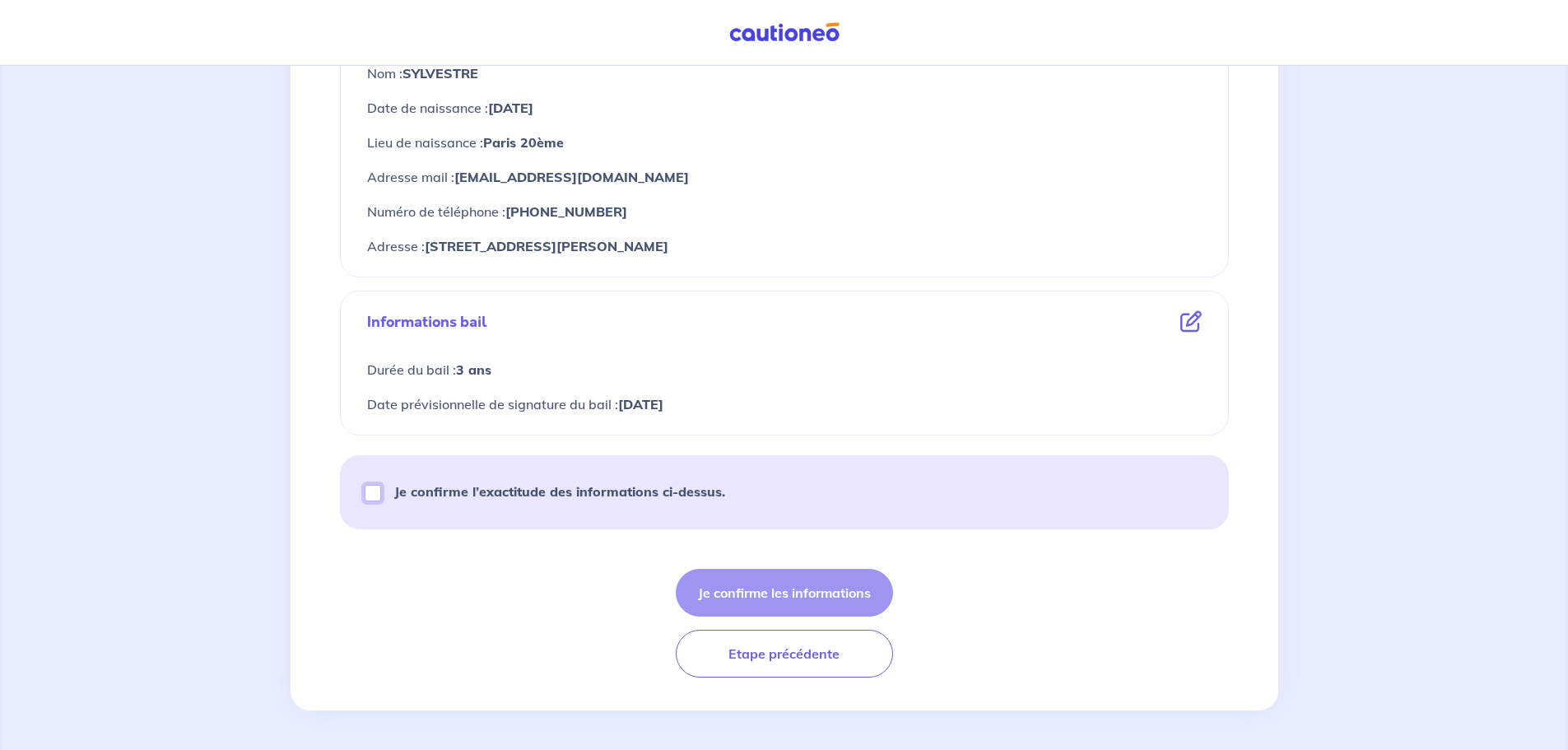 click on "Je confirme l’exactitude des informations ci-dessus." at bounding box center [373, 493] 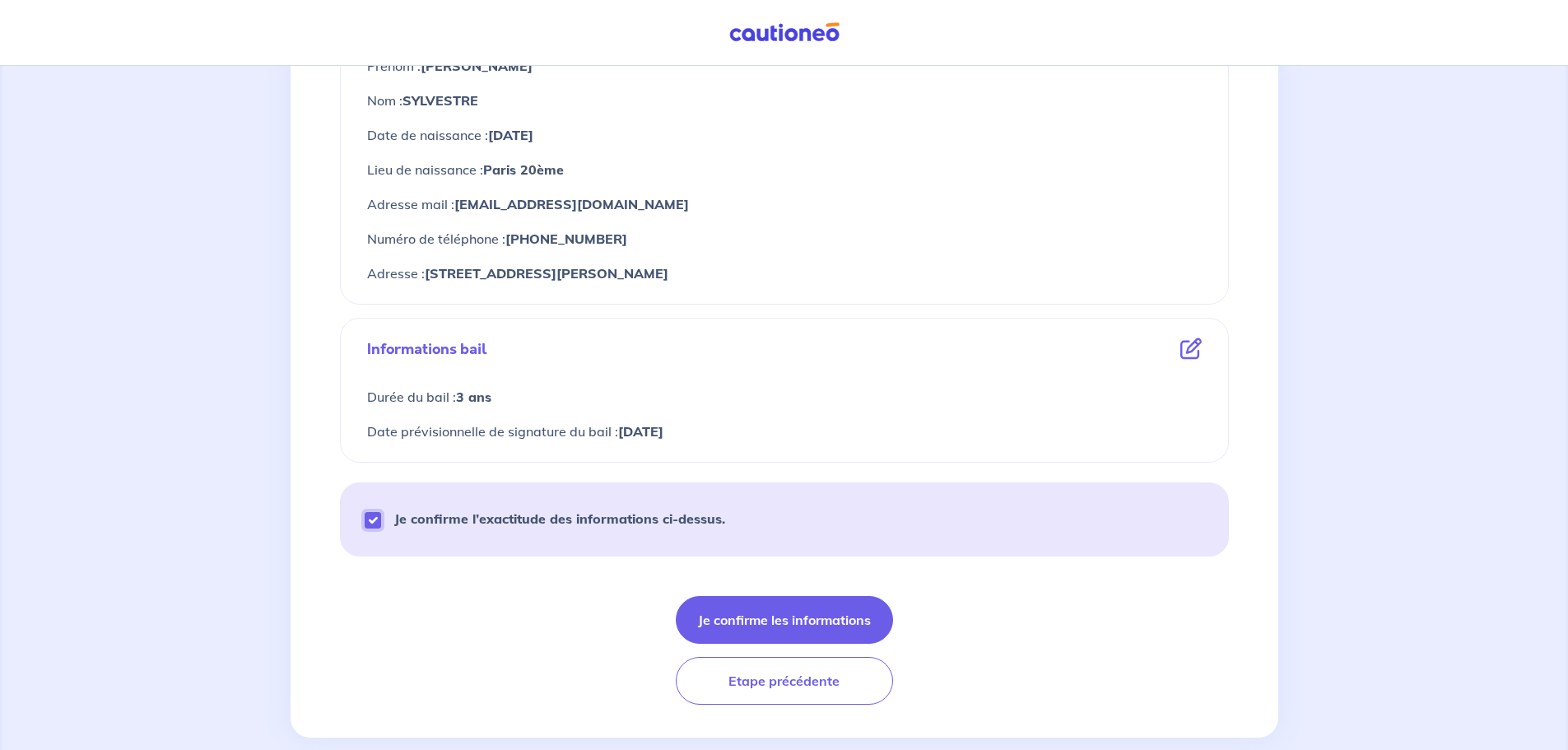 scroll, scrollTop: 697, scrollLeft: 0, axis: vertical 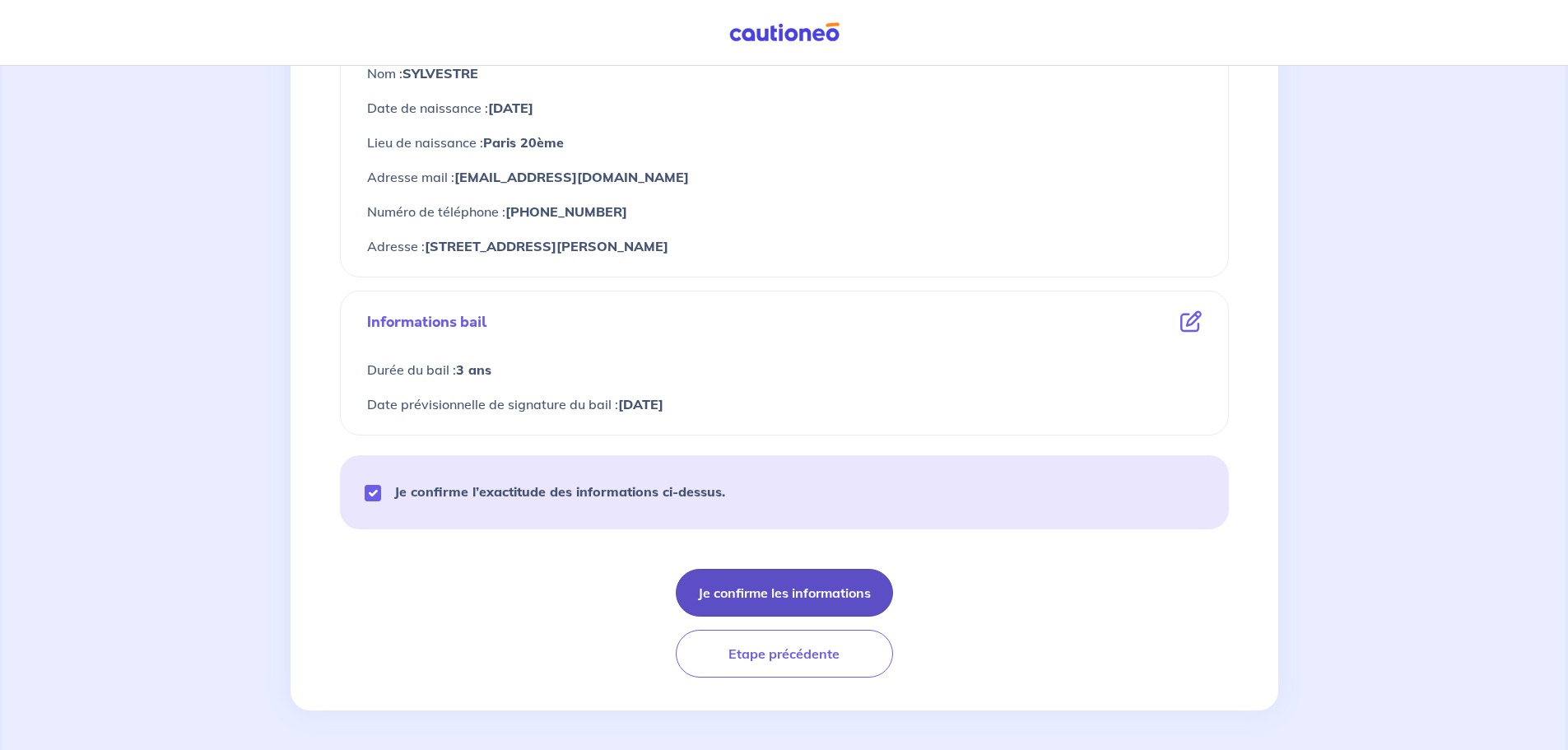 click on "Je confirme les informations" at bounding box center [784, 593] 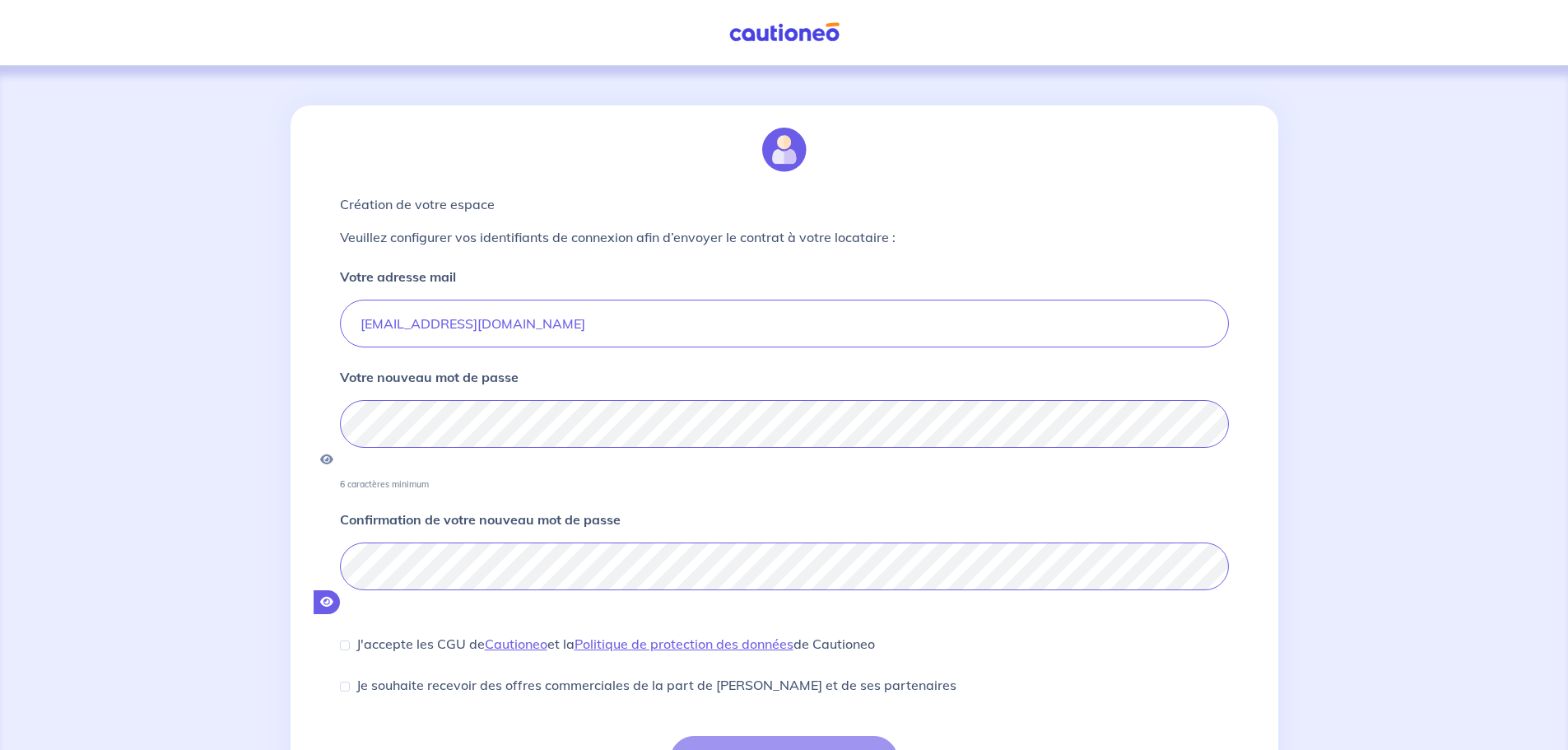 click at bounding box center [327, 602] 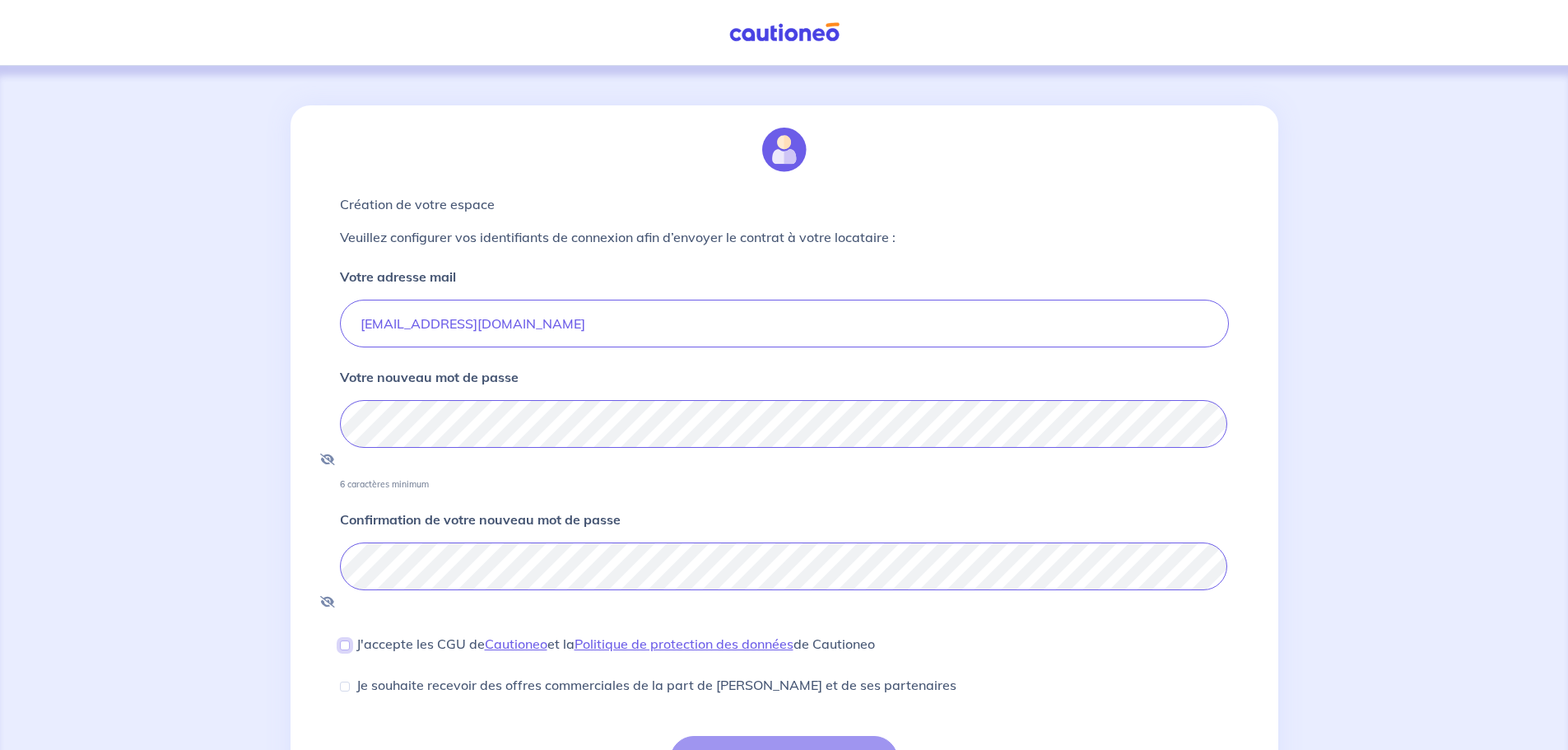 click on "J'accepte les CGU de  [PERSON_NAME]  et la  Politique de protection des données   de Cautioneo" at bounding box center (345, 645) 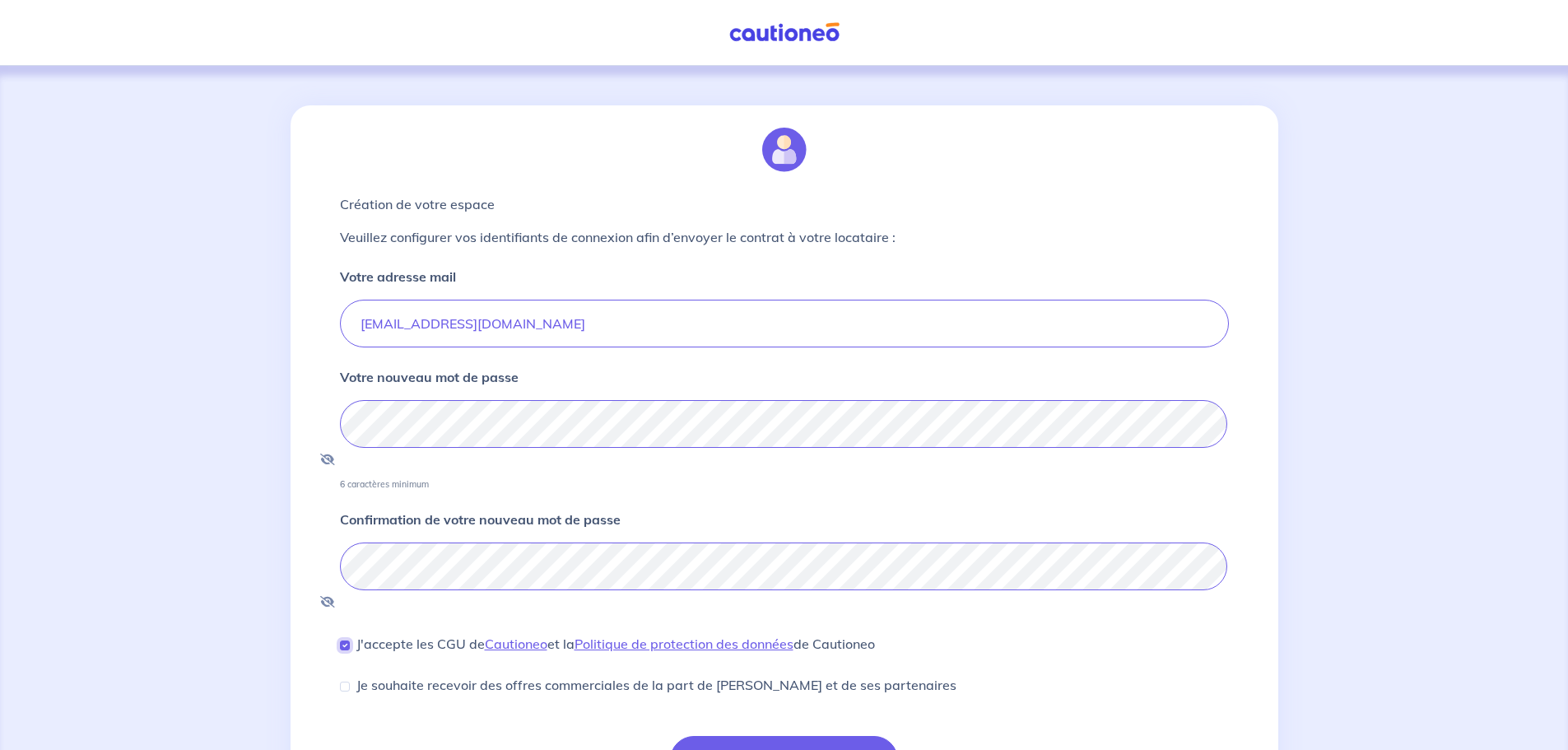 scroll, scrollTop: 58, scrollLeft: 0, axis: vertical 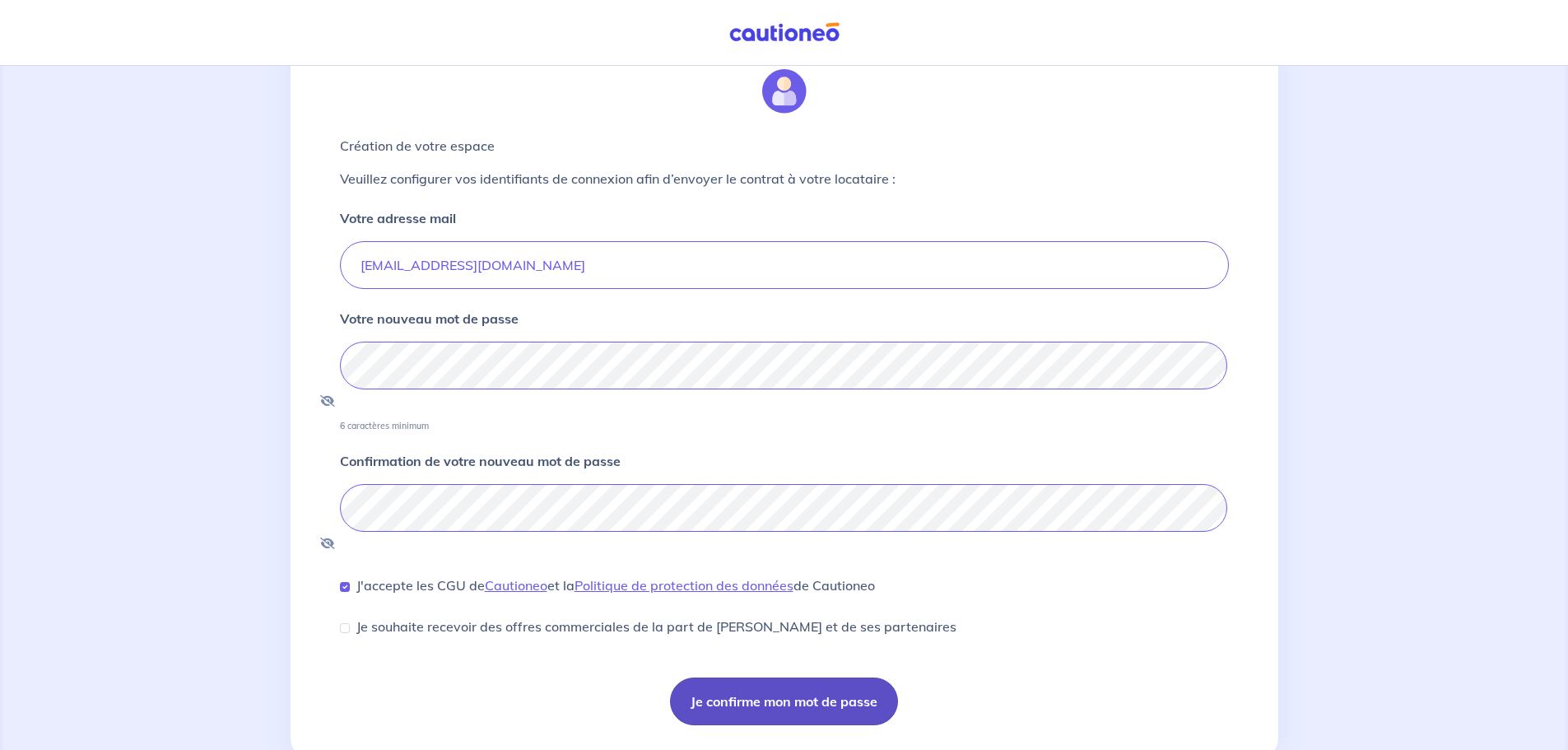 click on "Je confirme mon mot de passe" at bounding box center (784, 701) 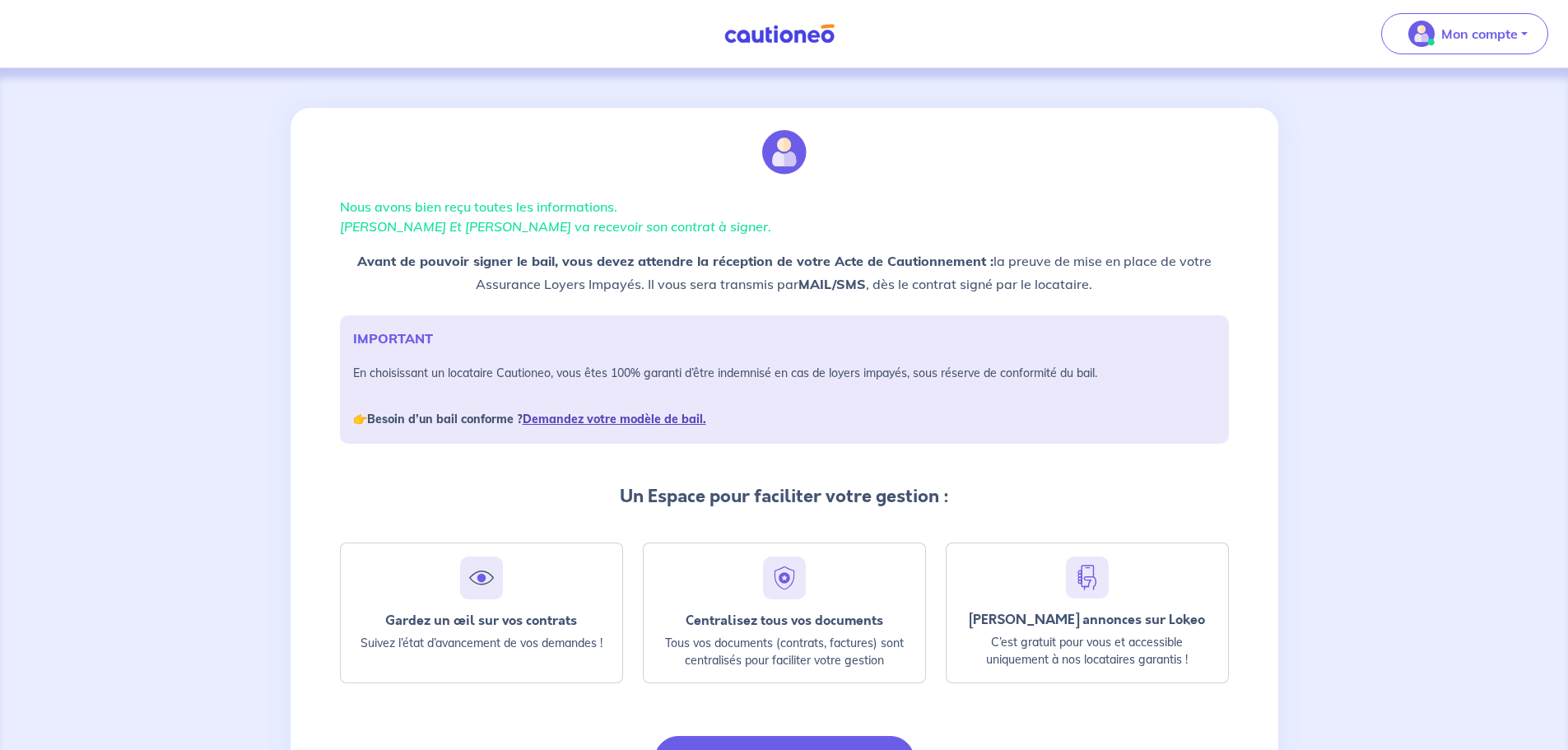 click on "Demandez votre modèle de bail." at bounding box center (614, 419) 